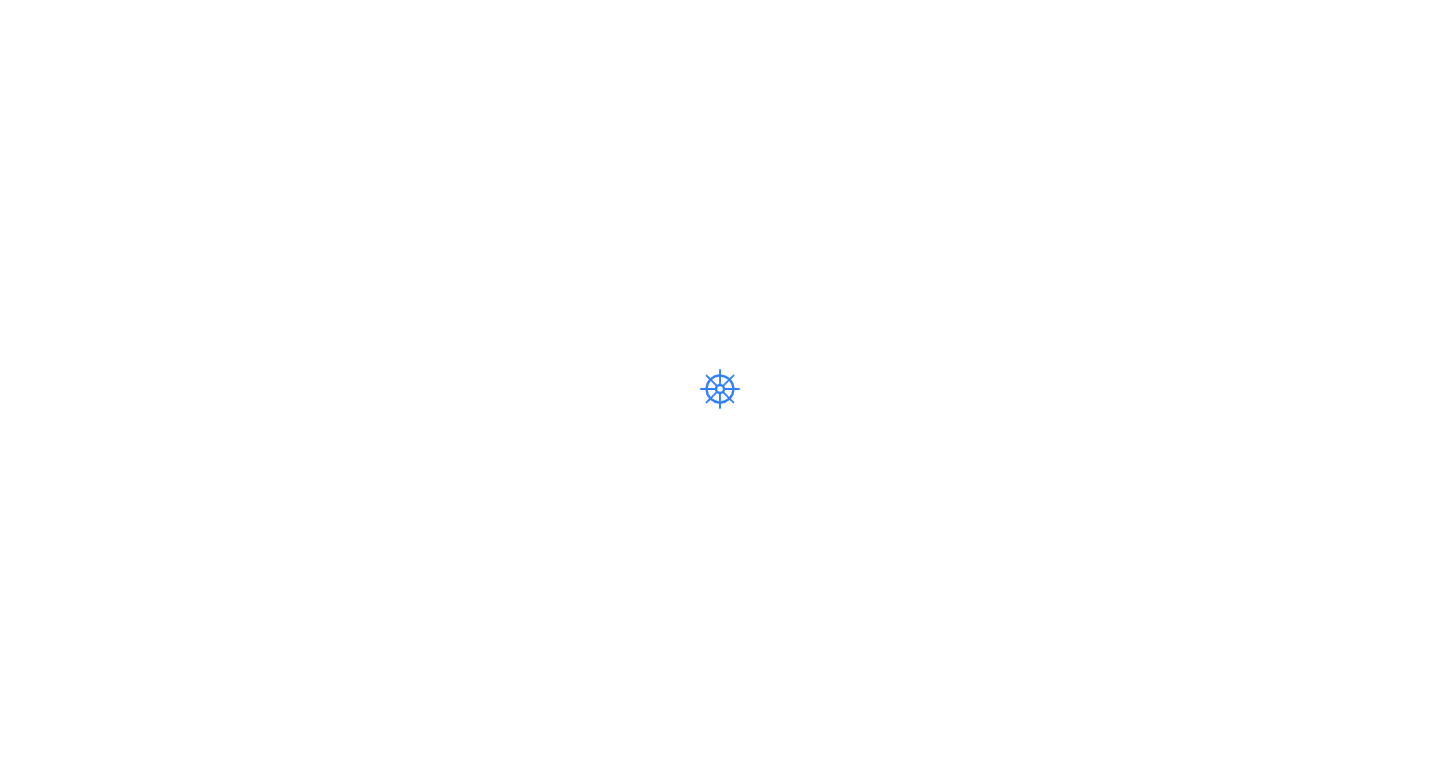 scroll, scrollTop: 0, scrollLeft: 0, axis: both 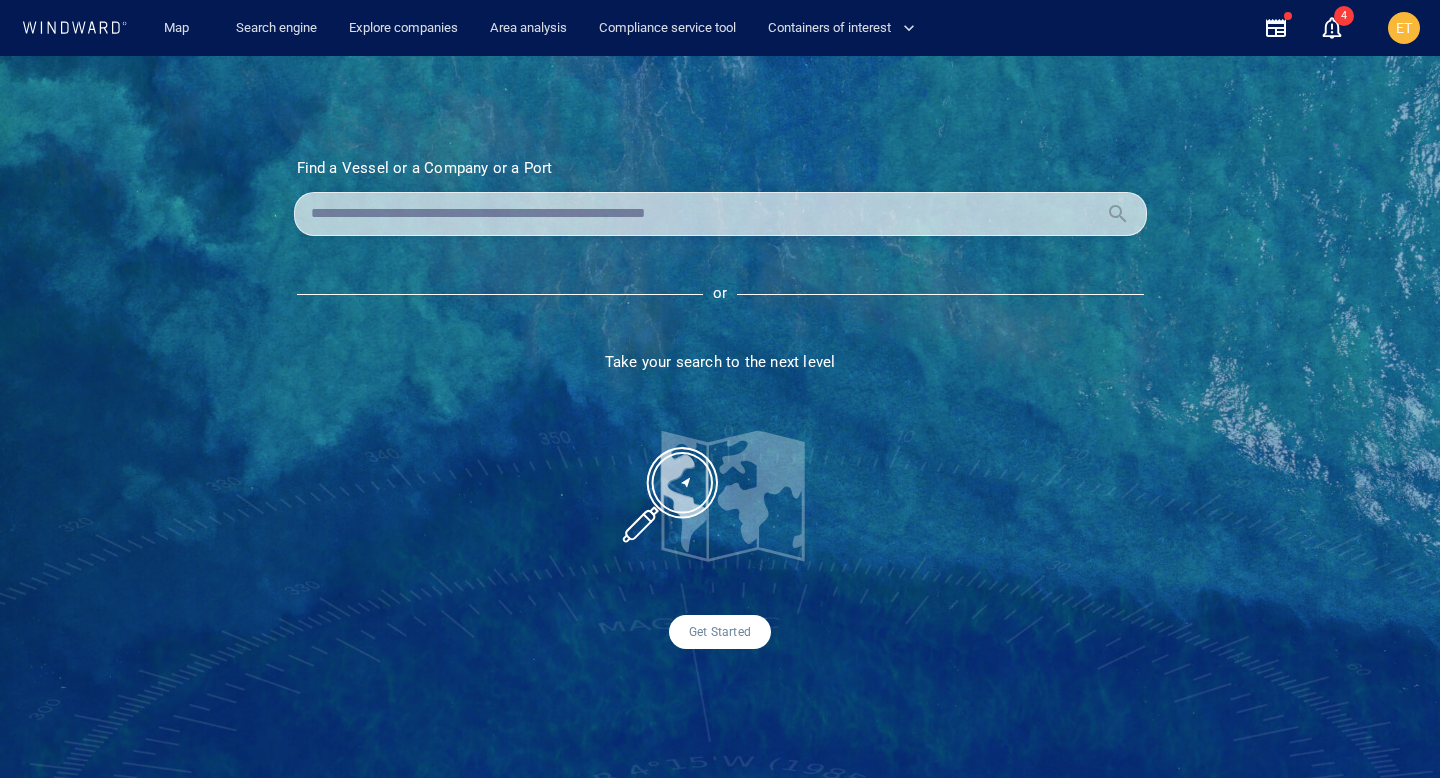 click at bounding box center [704, 214] 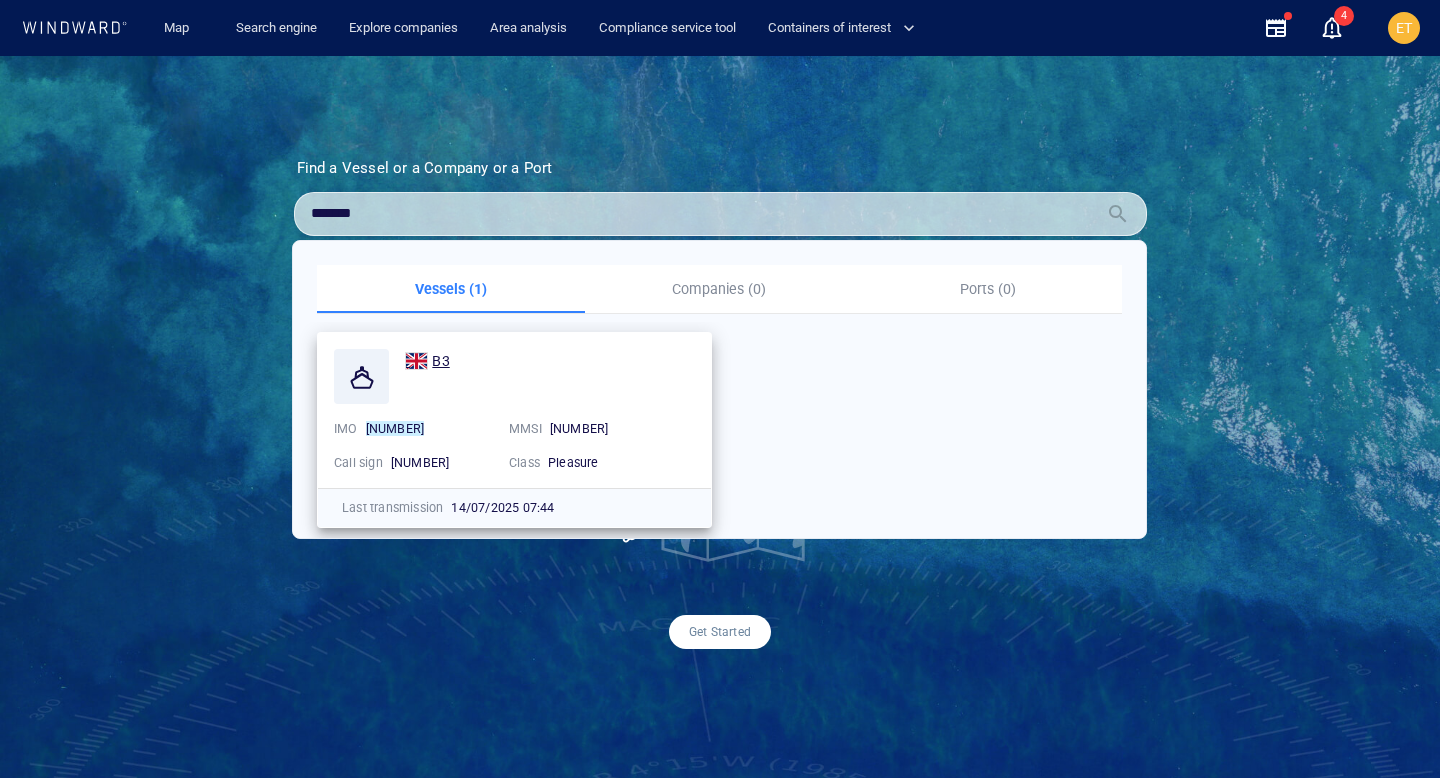 type on "*******" 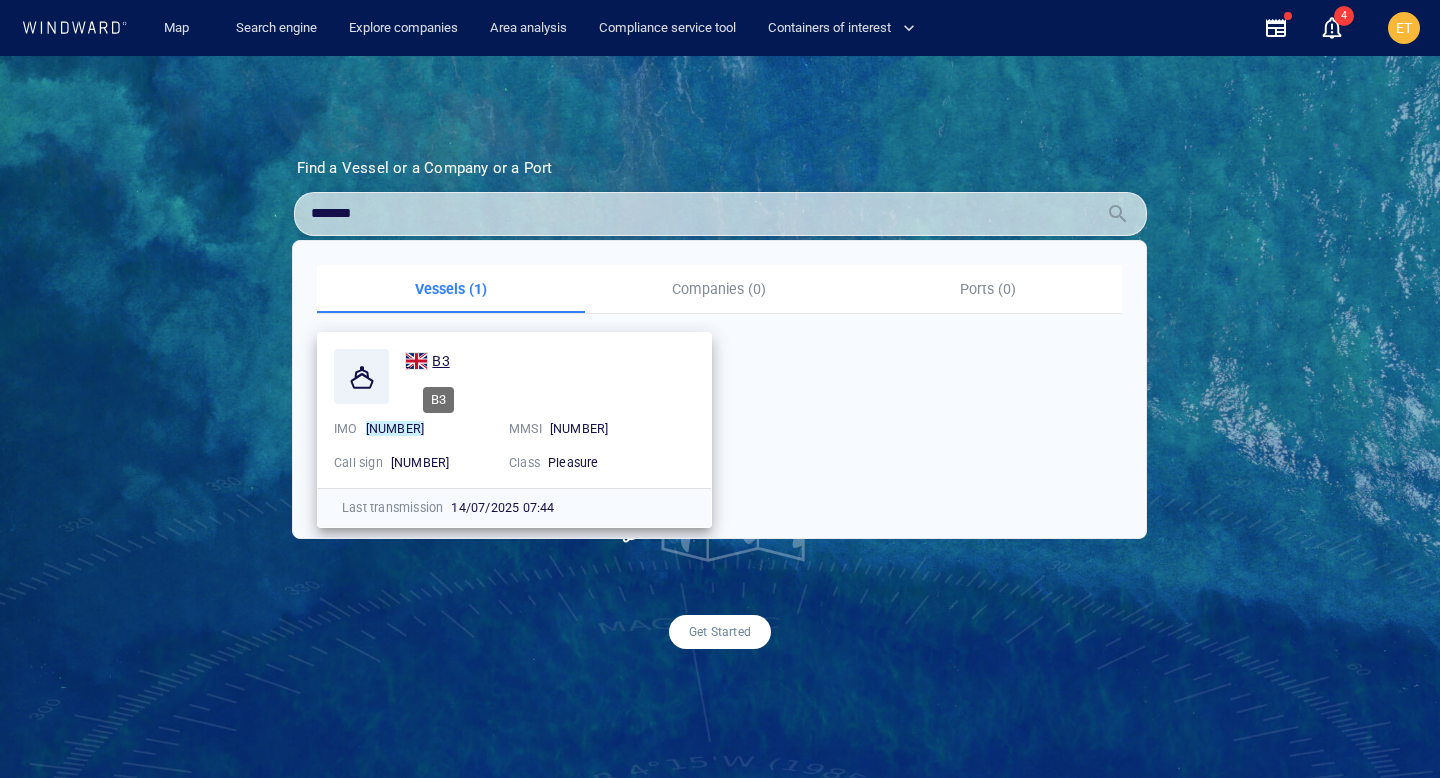 click on "B3" at bounding box center (440, 361) 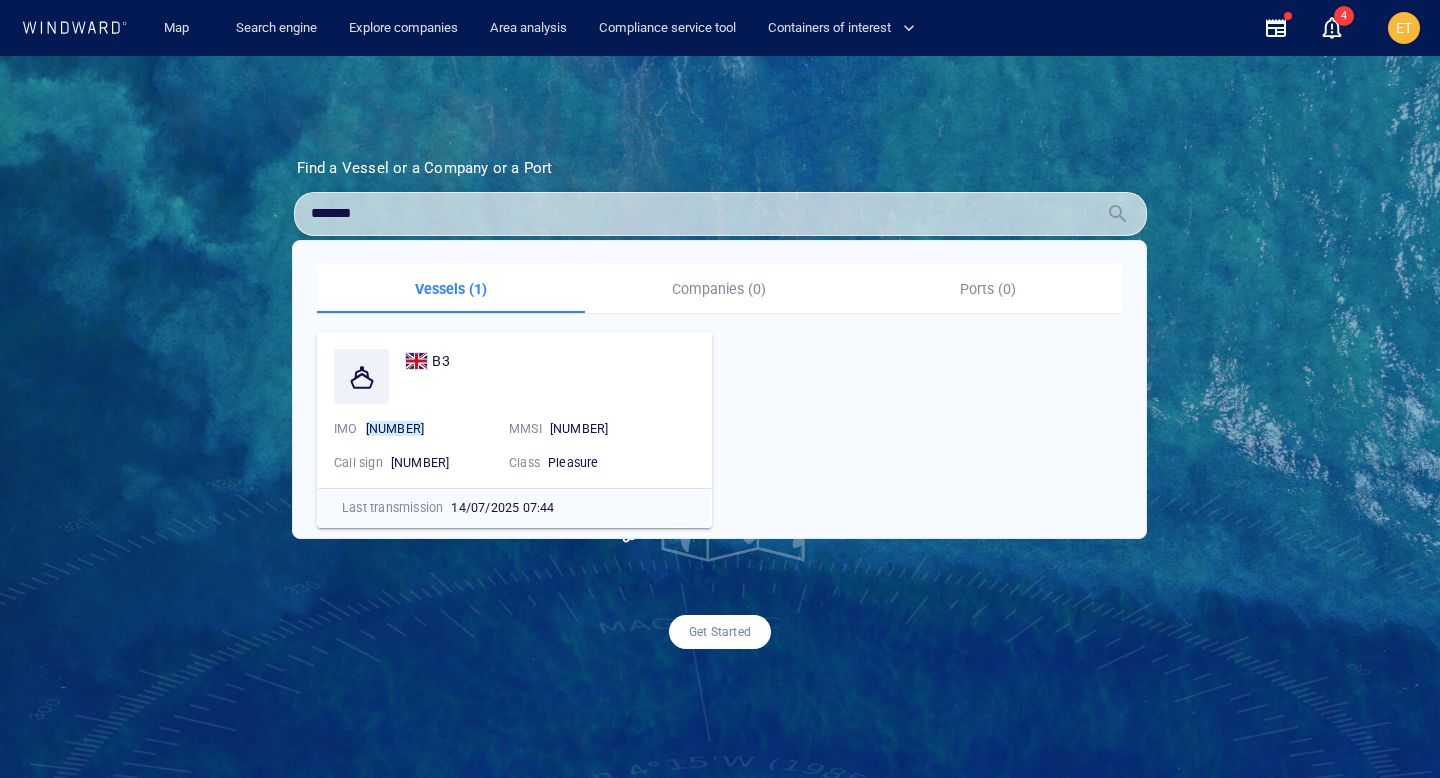 drag, startPoint x: 411, startPoint y: 204, endPoint x: 330, endPoint y: 184, distance: 83.43261 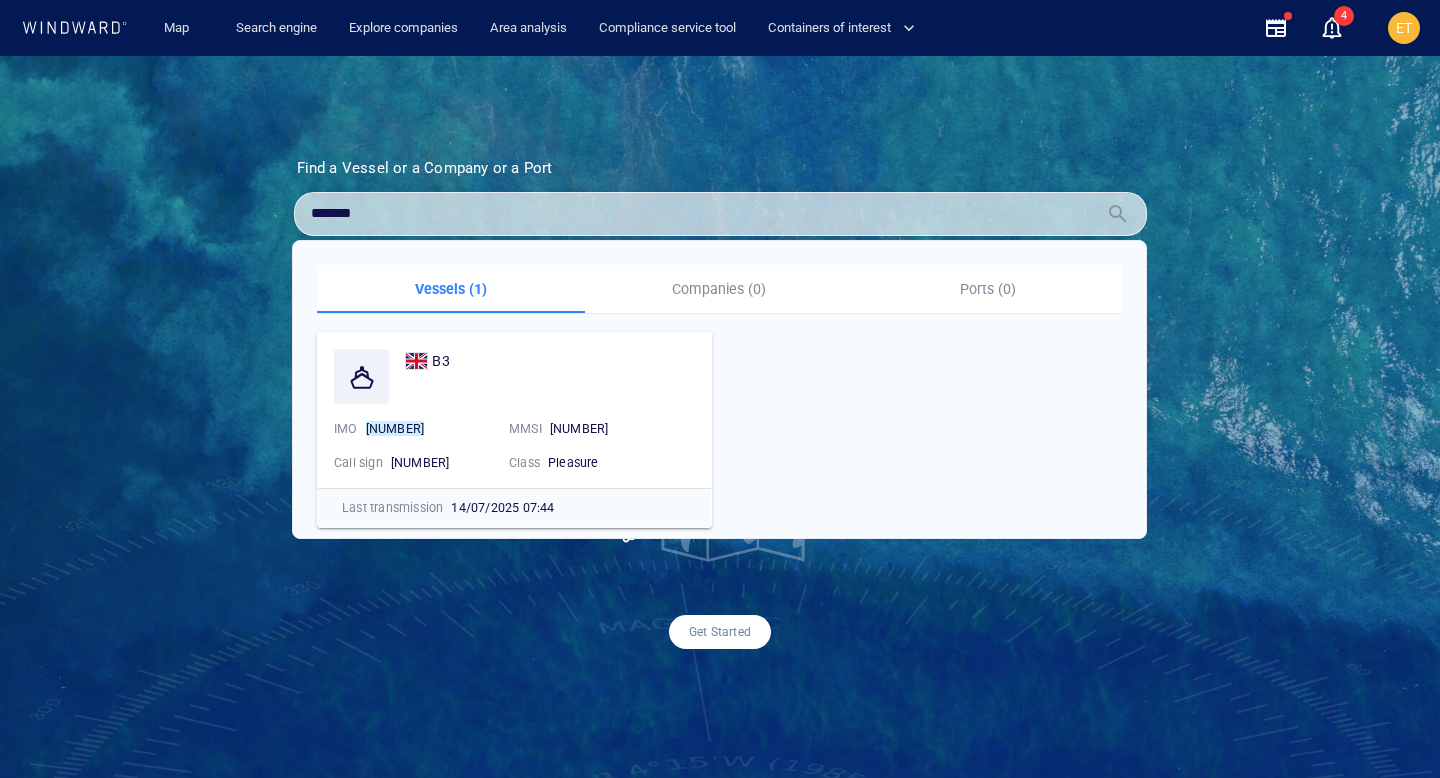 click on "Find a Vessel  or a Company  or a Port Name N/A IMO MMSI Call sign N/A Class N/A No positional data ******* or Take your search to the next level Get Started" at bounding box center (720, 404) 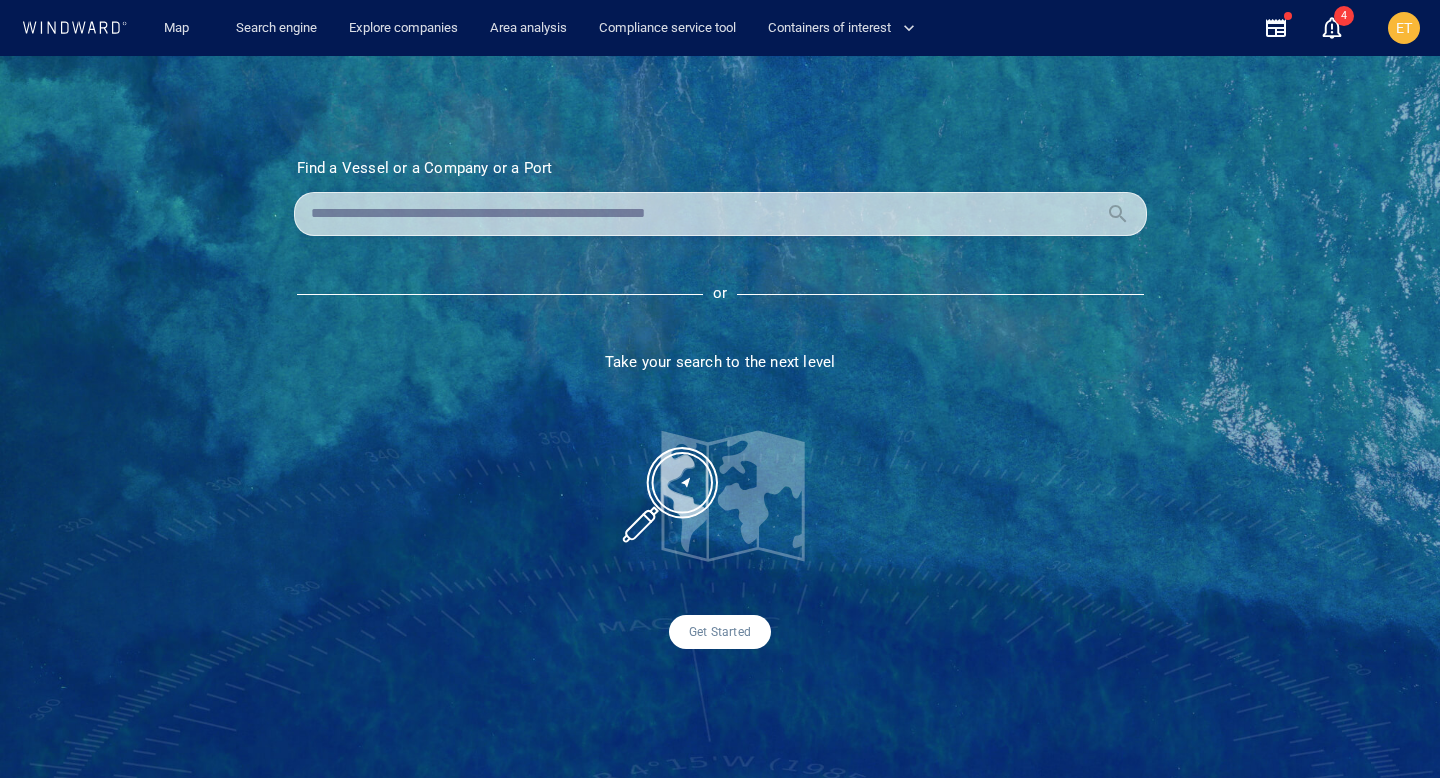 type 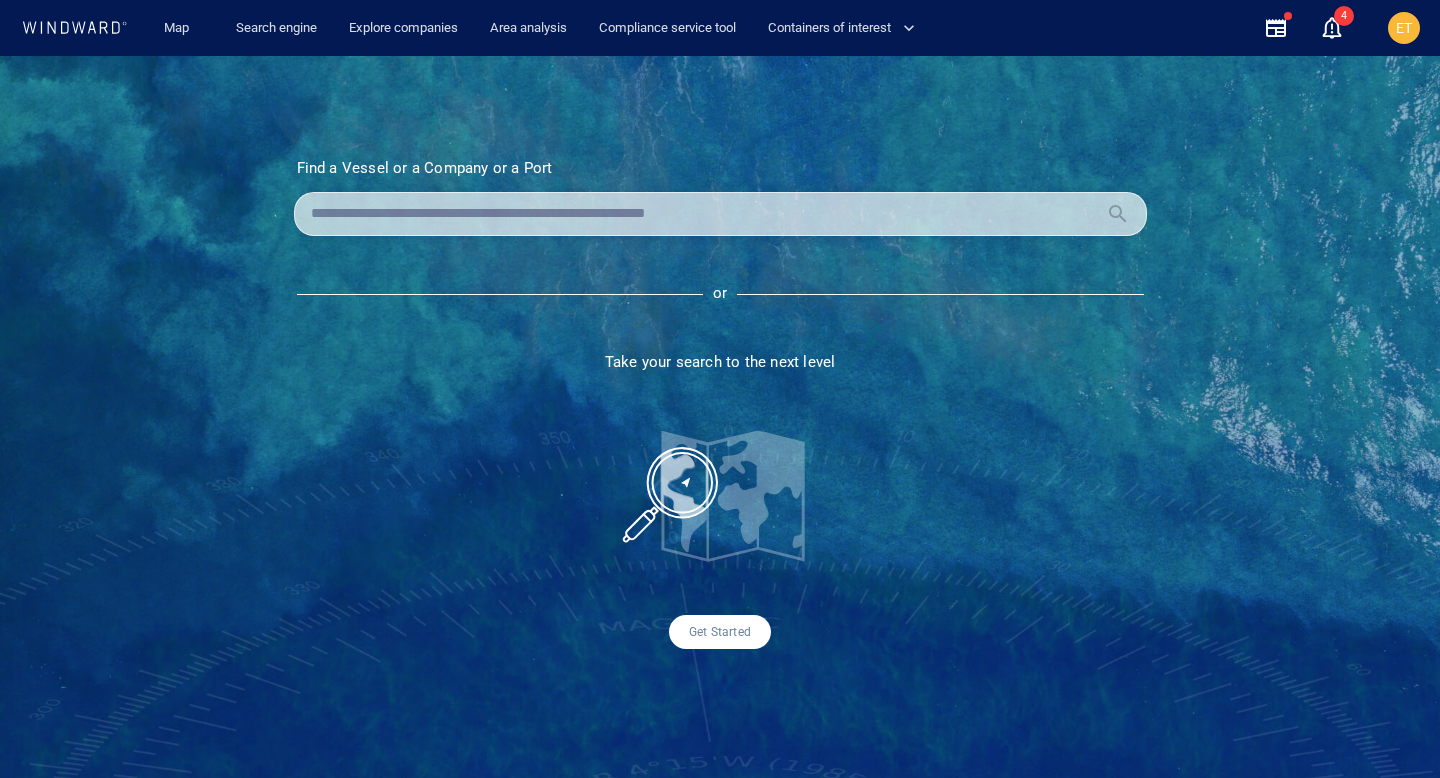 click on "Find a Vessel  or a Company  or a Port Name N/A IMO MMSI Call sign N/A Class N/A No positional data or Take your search to the next level Get Started" at bounding box center (720, 417) 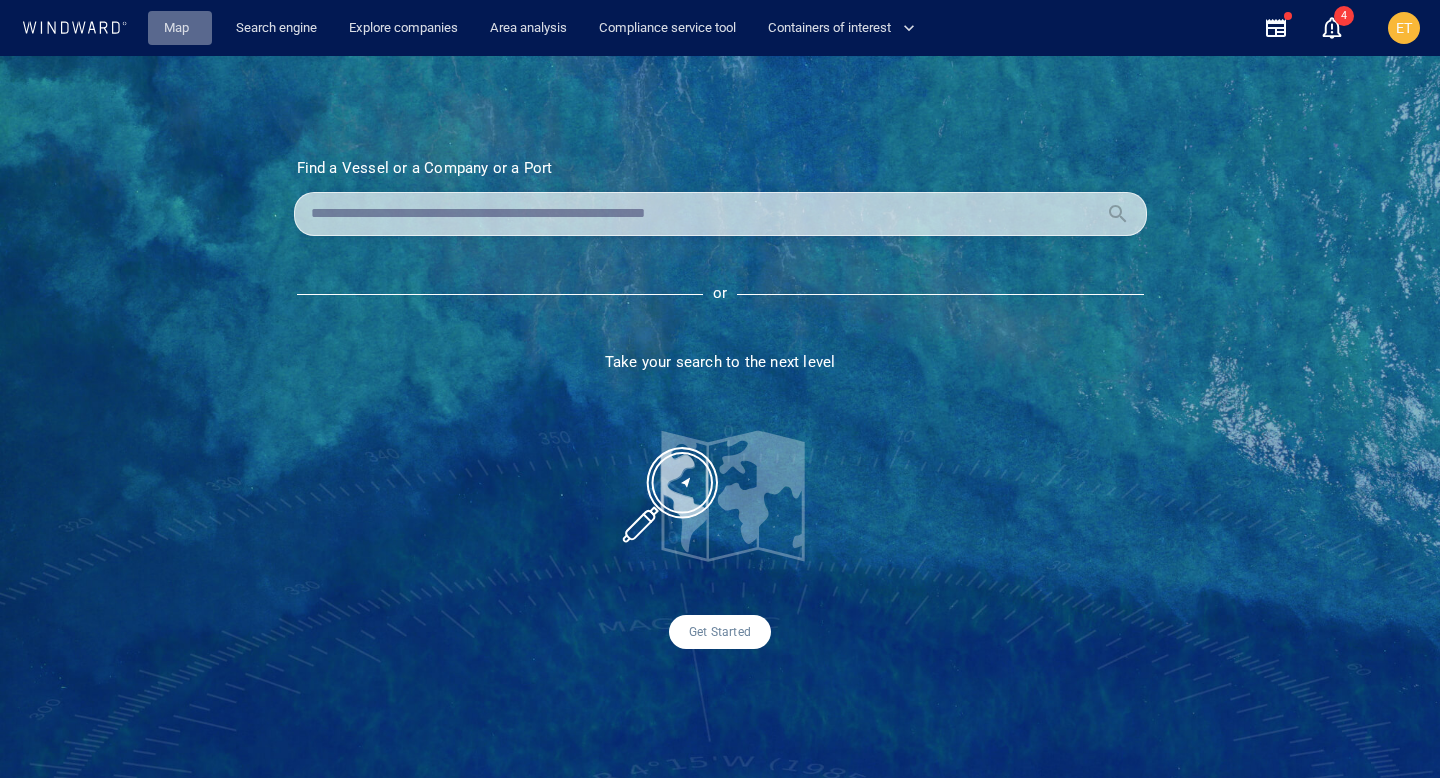 click on "Map" at bounding box center (180, 28) 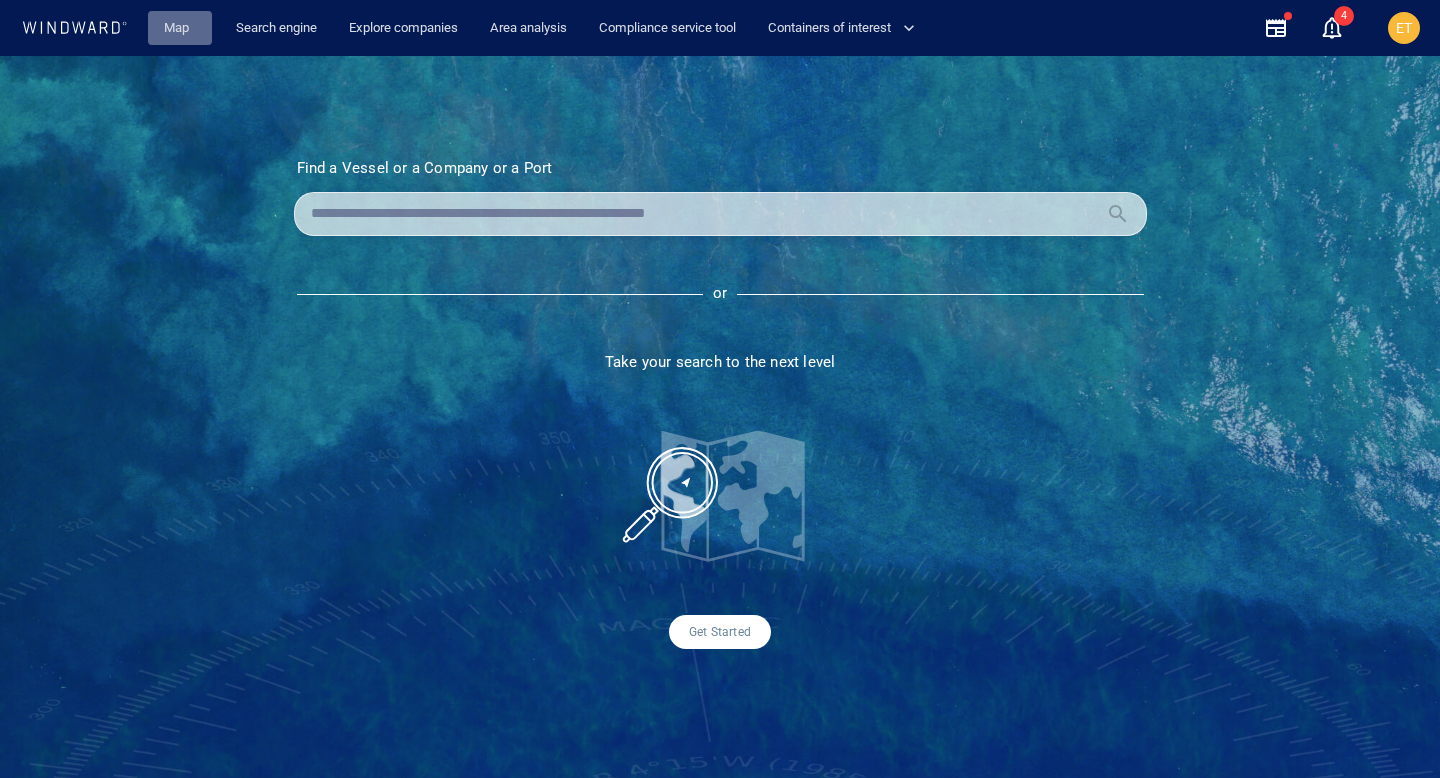 scroll, scrollTop: 0, scrollLeft: 0, axis: both 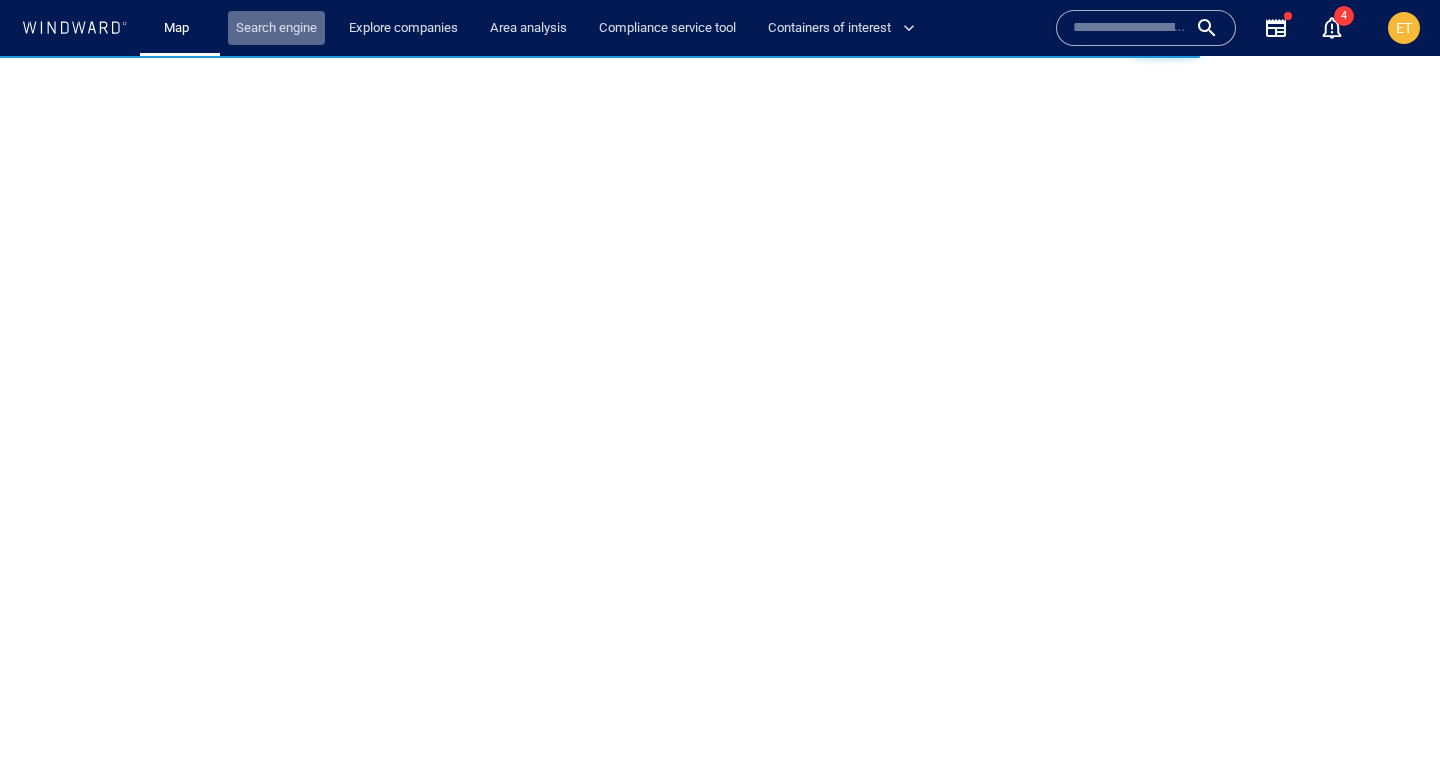 click on "Search engine" at bounding box center (276, 28) 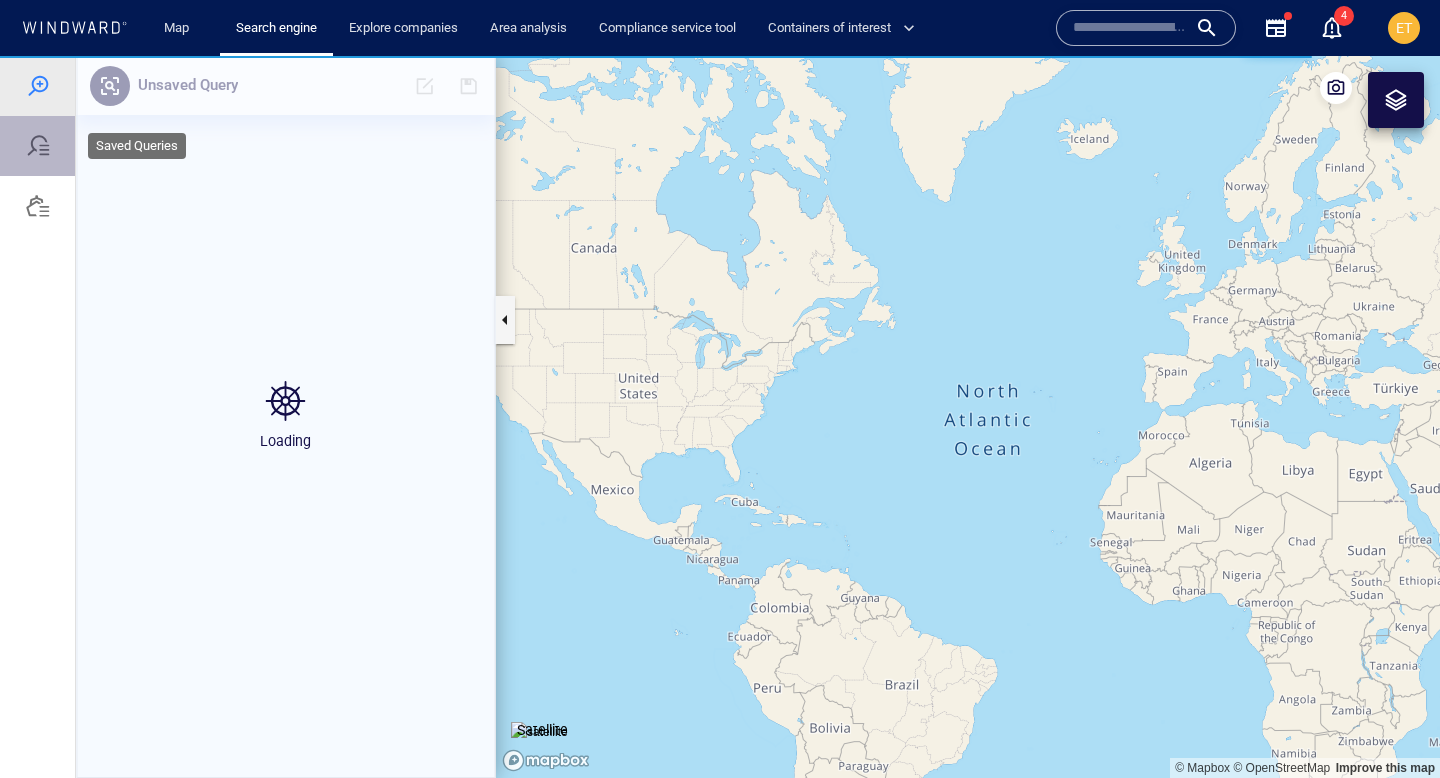 click at bounding box center (38, 146) 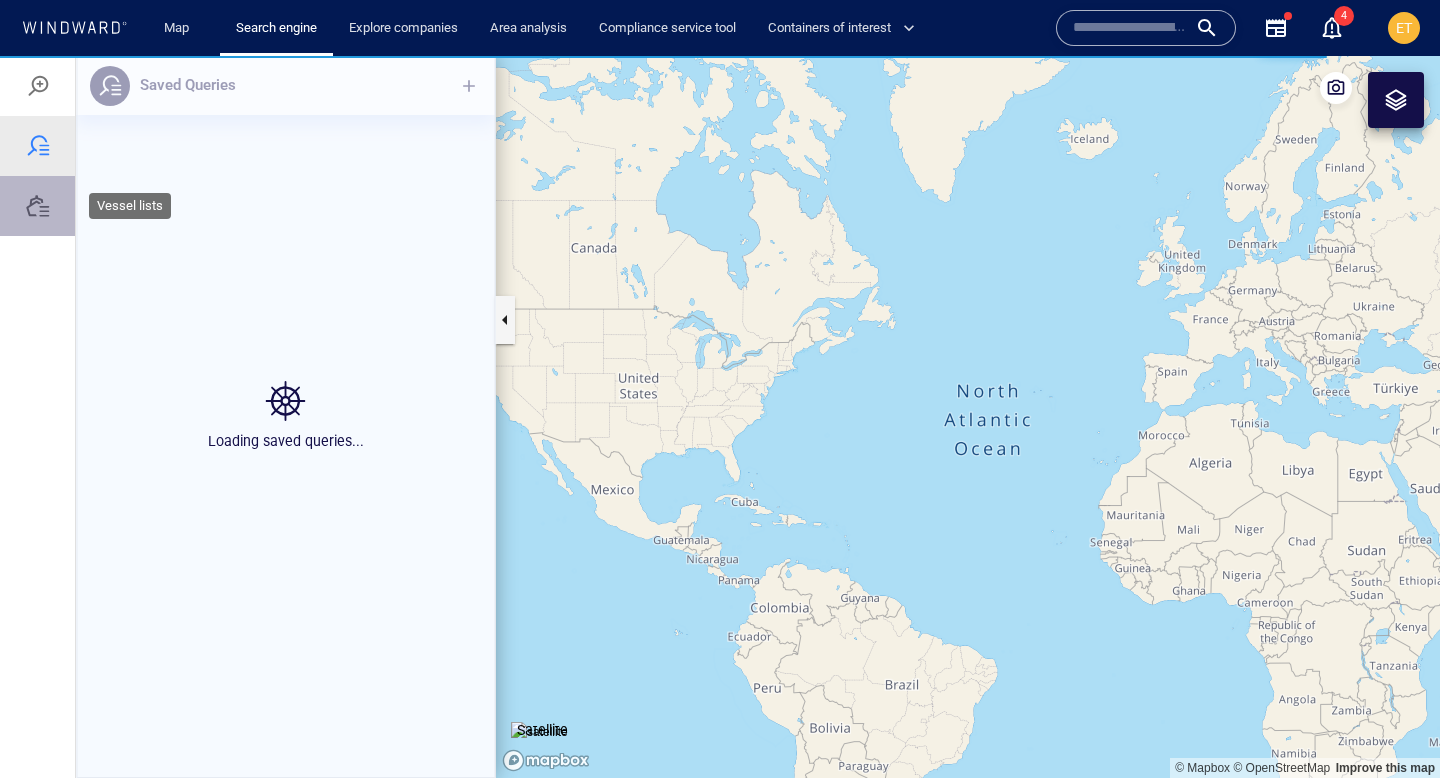 click at bounding box center (37, 206) 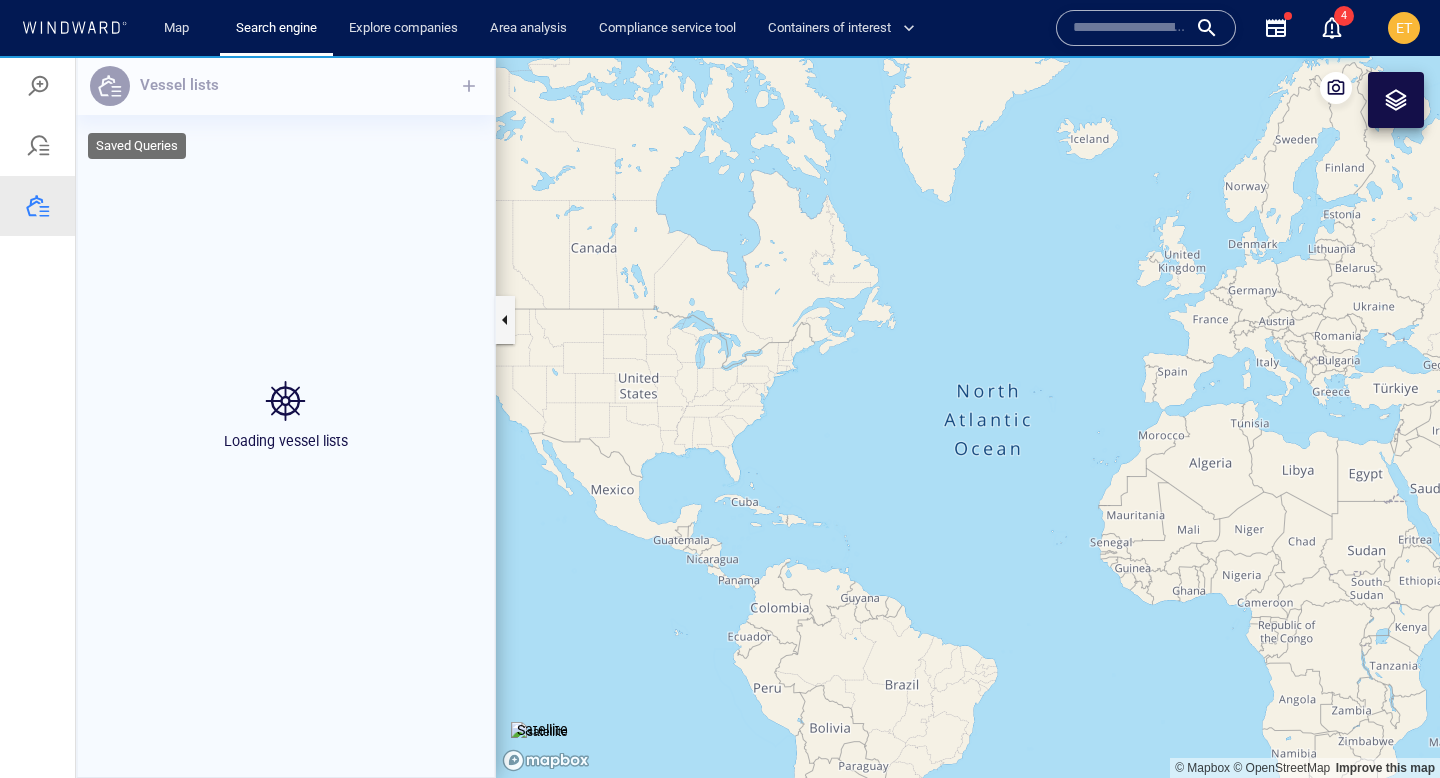 click at bounding box center (37, 146) 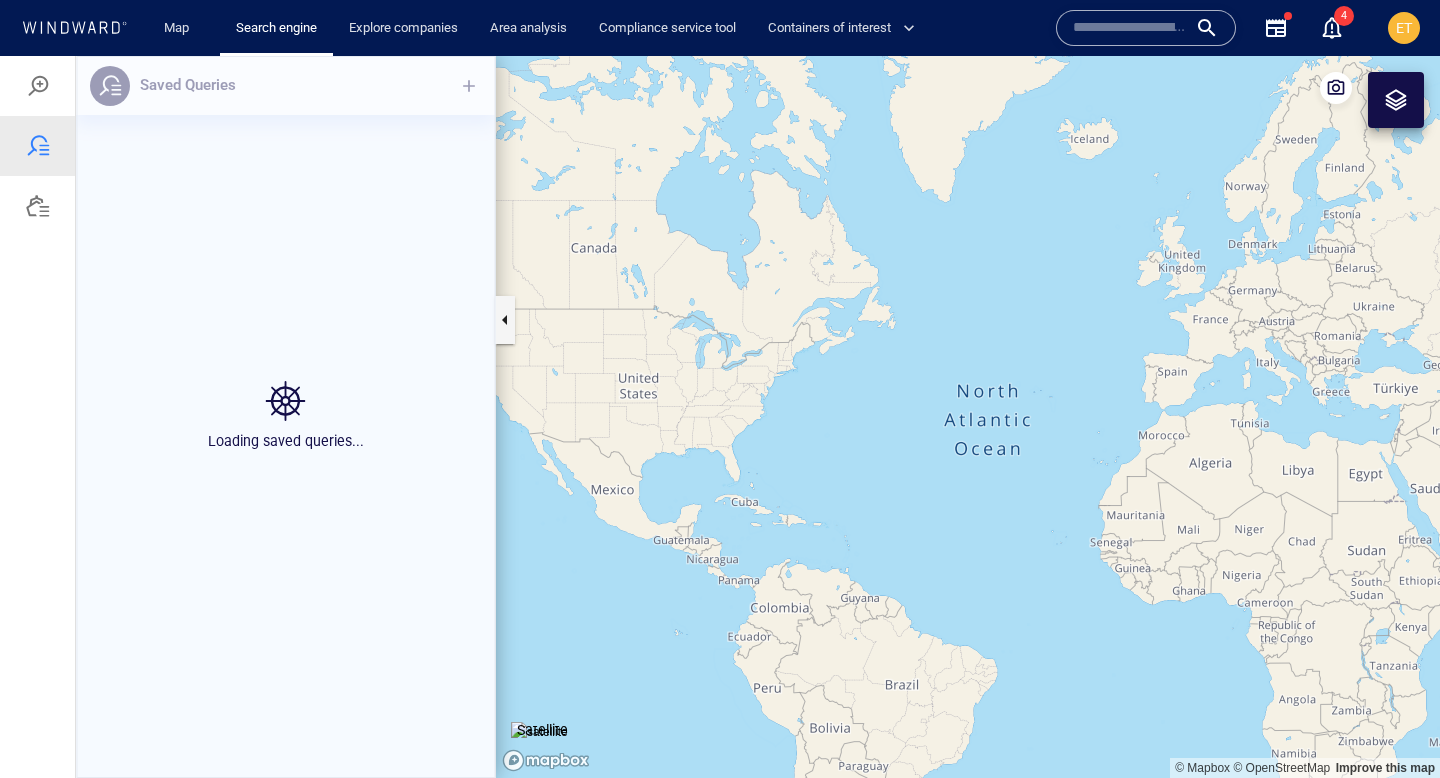 drag, startPoint x: 1256, startPoint y: 413, endPoint x: 1159, endPoint y: 397, distance: 98.31073 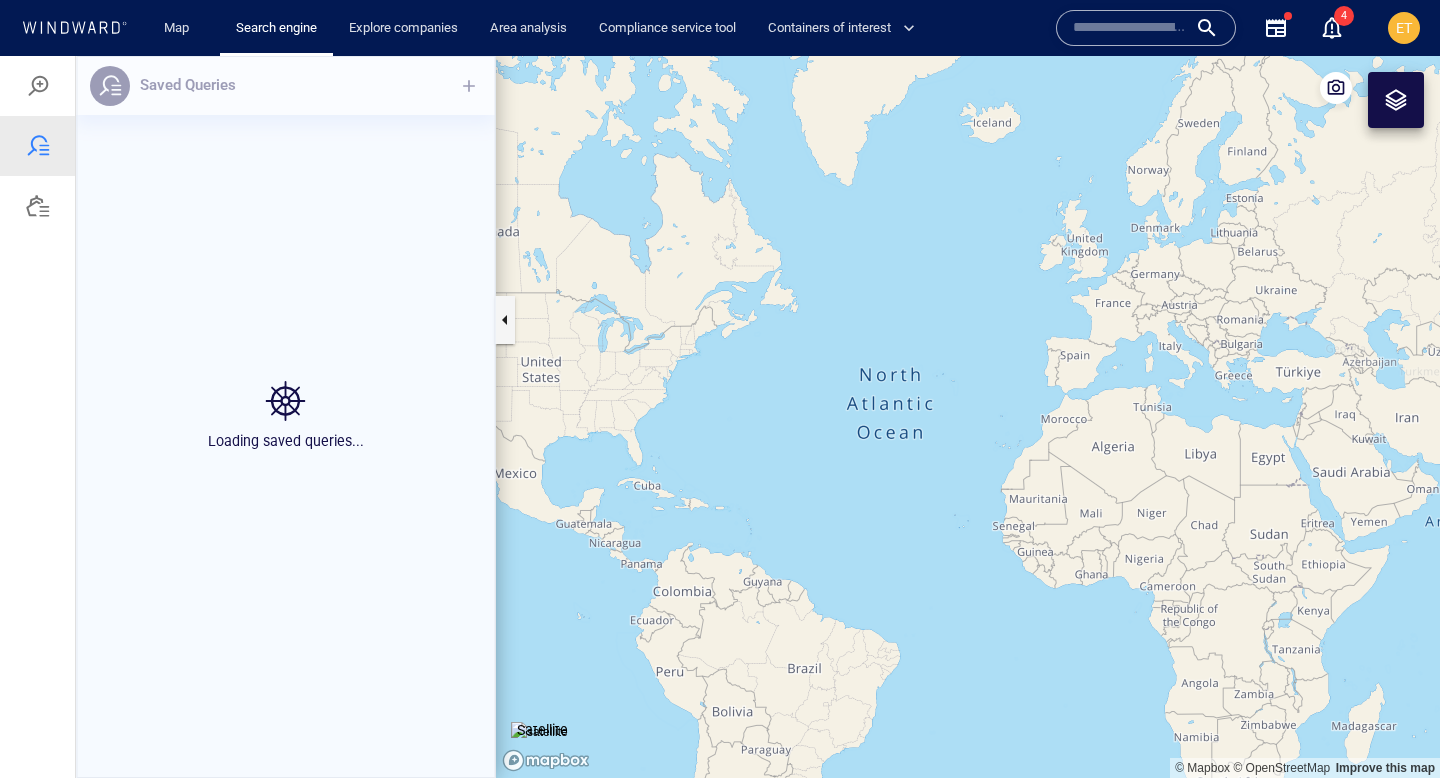 click at bounding box center (968, 417) 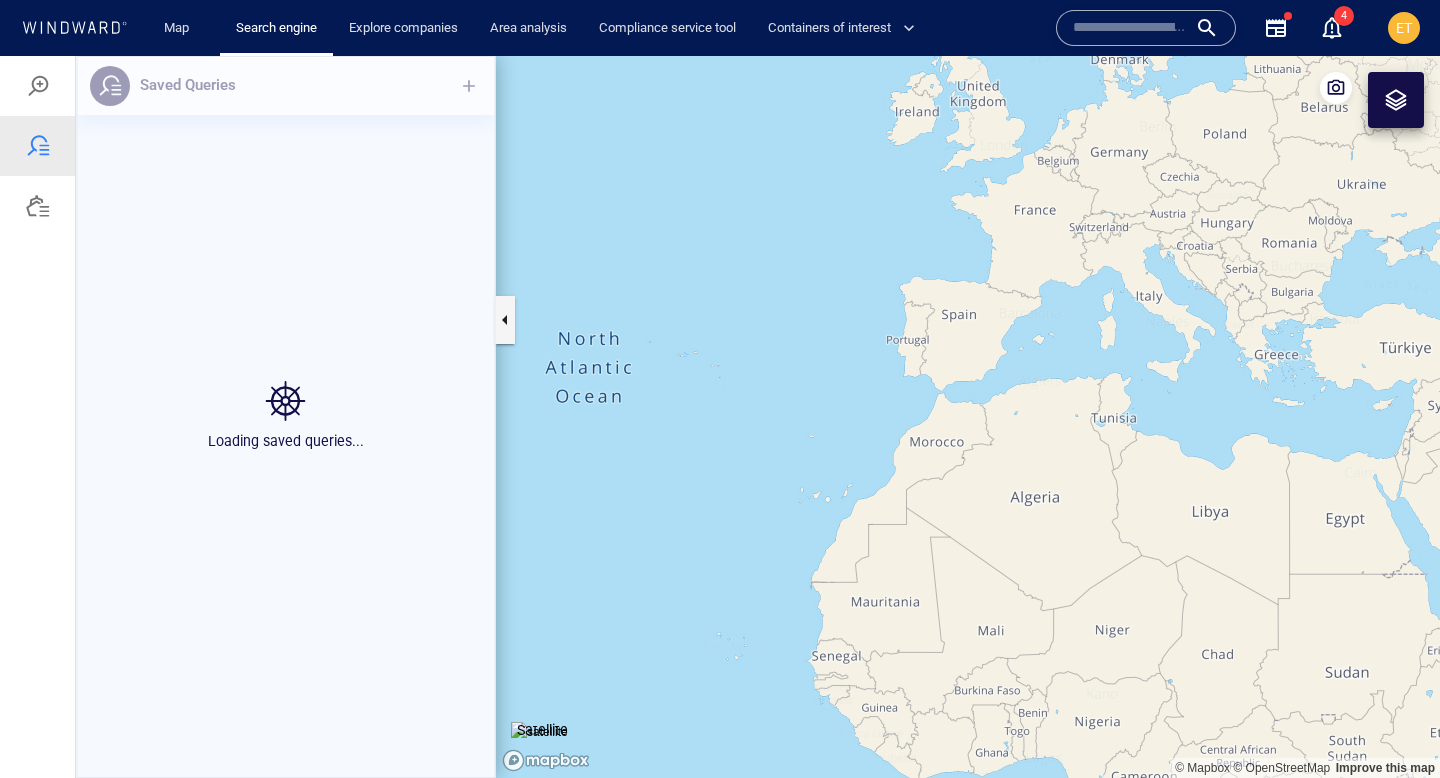 drag, startPoint x: 1226, startPoint y: 365, endPoint x: 1099, endPoint y: 355, distance: 127.39309 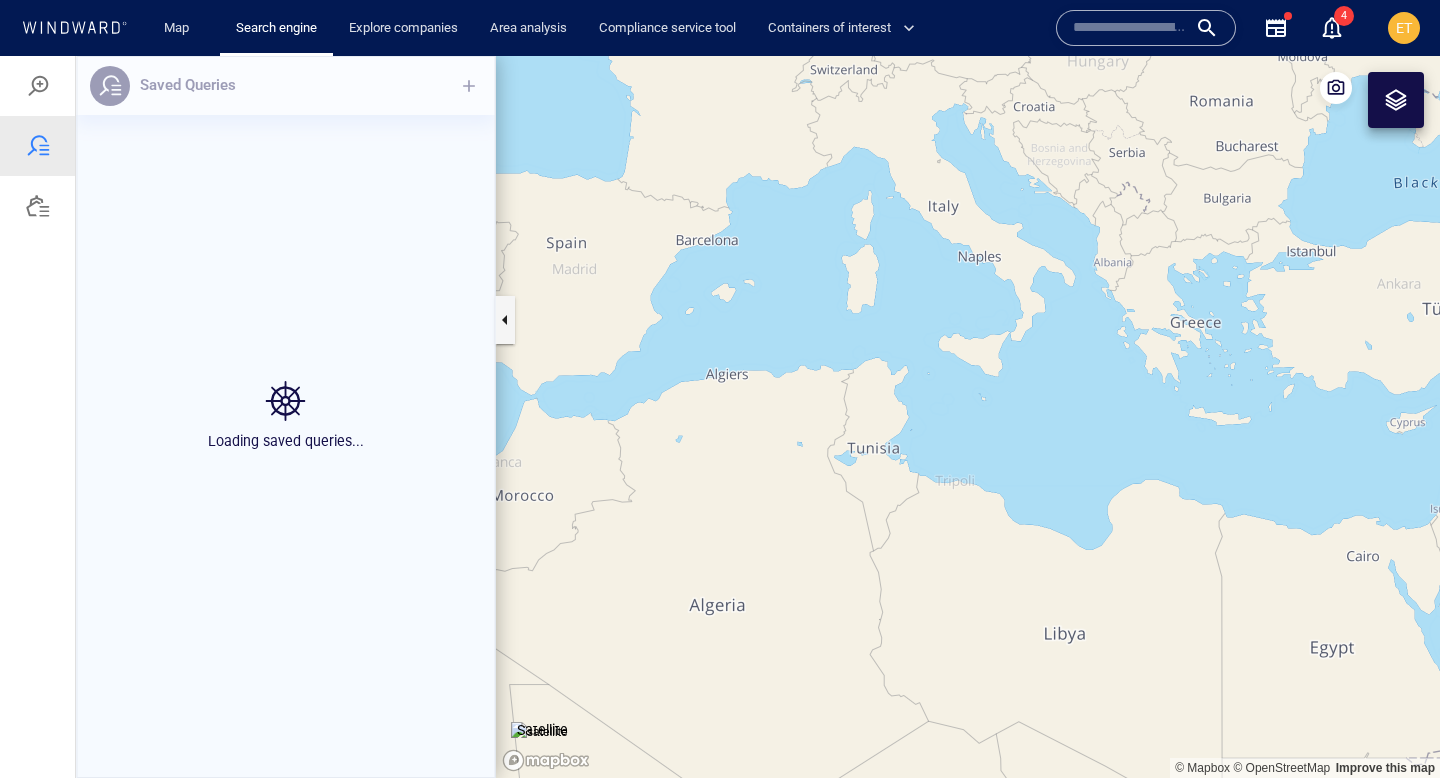 click at bounding box center [968, 417] 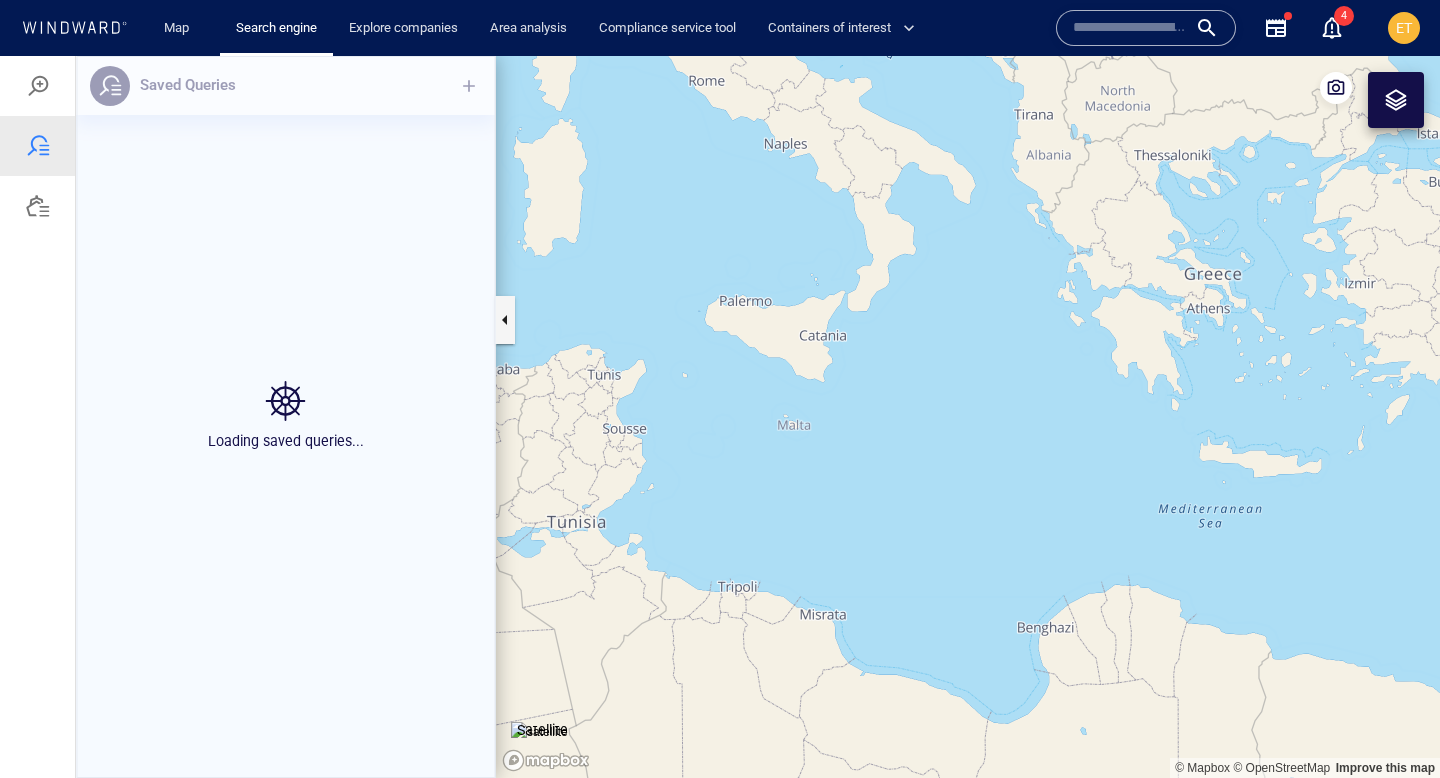 click at bounding box center (968, 417) 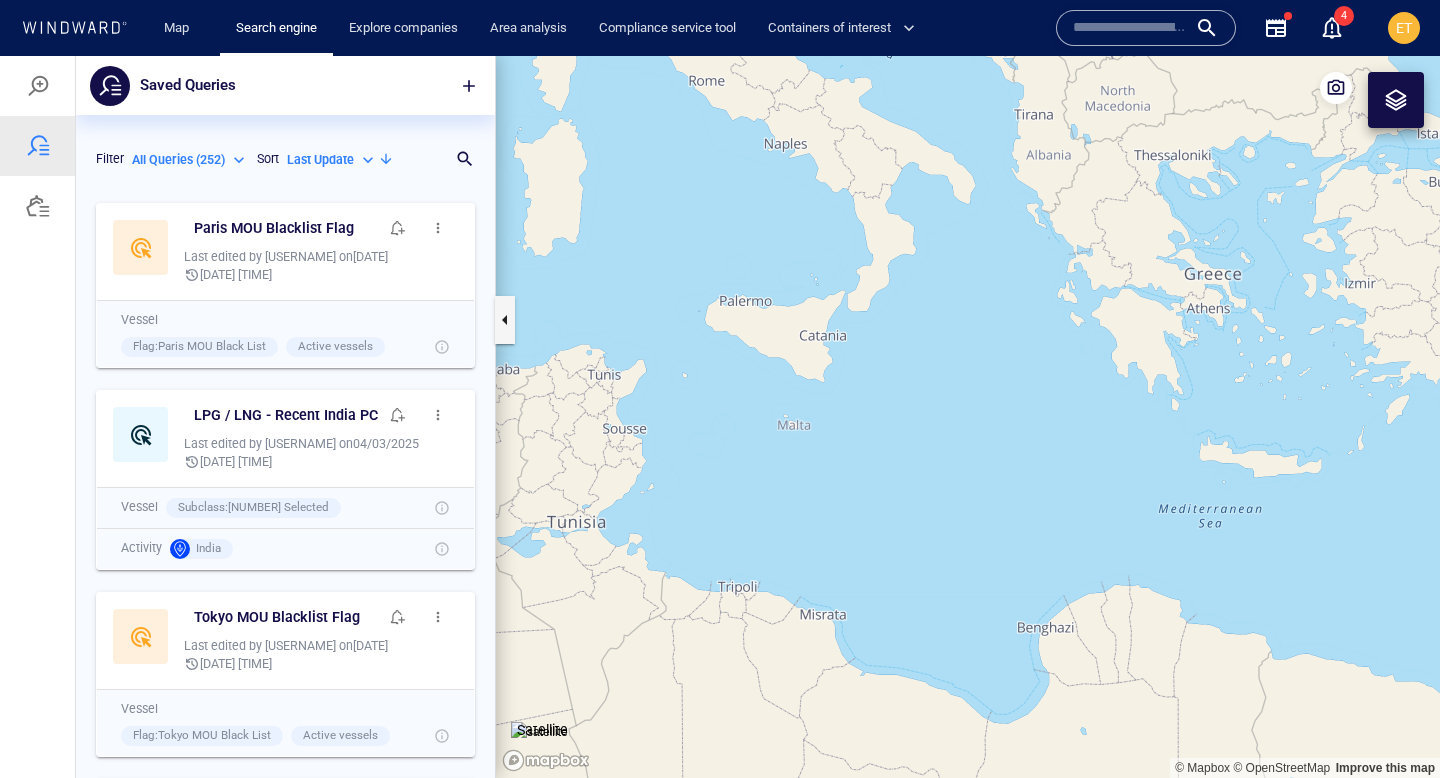 scroll, scrollTop: 1, scrollLeft: 1, axis: both 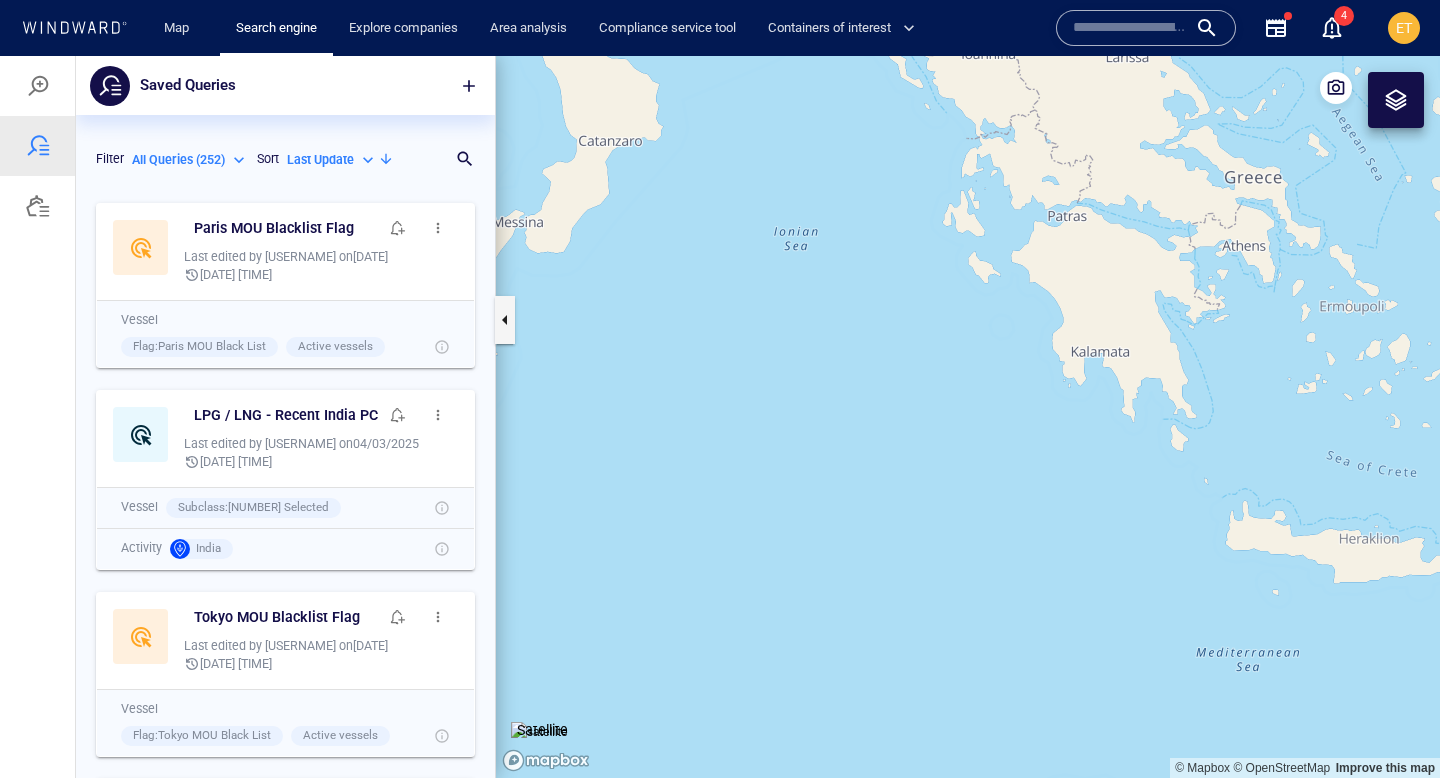 click at bounding box center (968, 417) 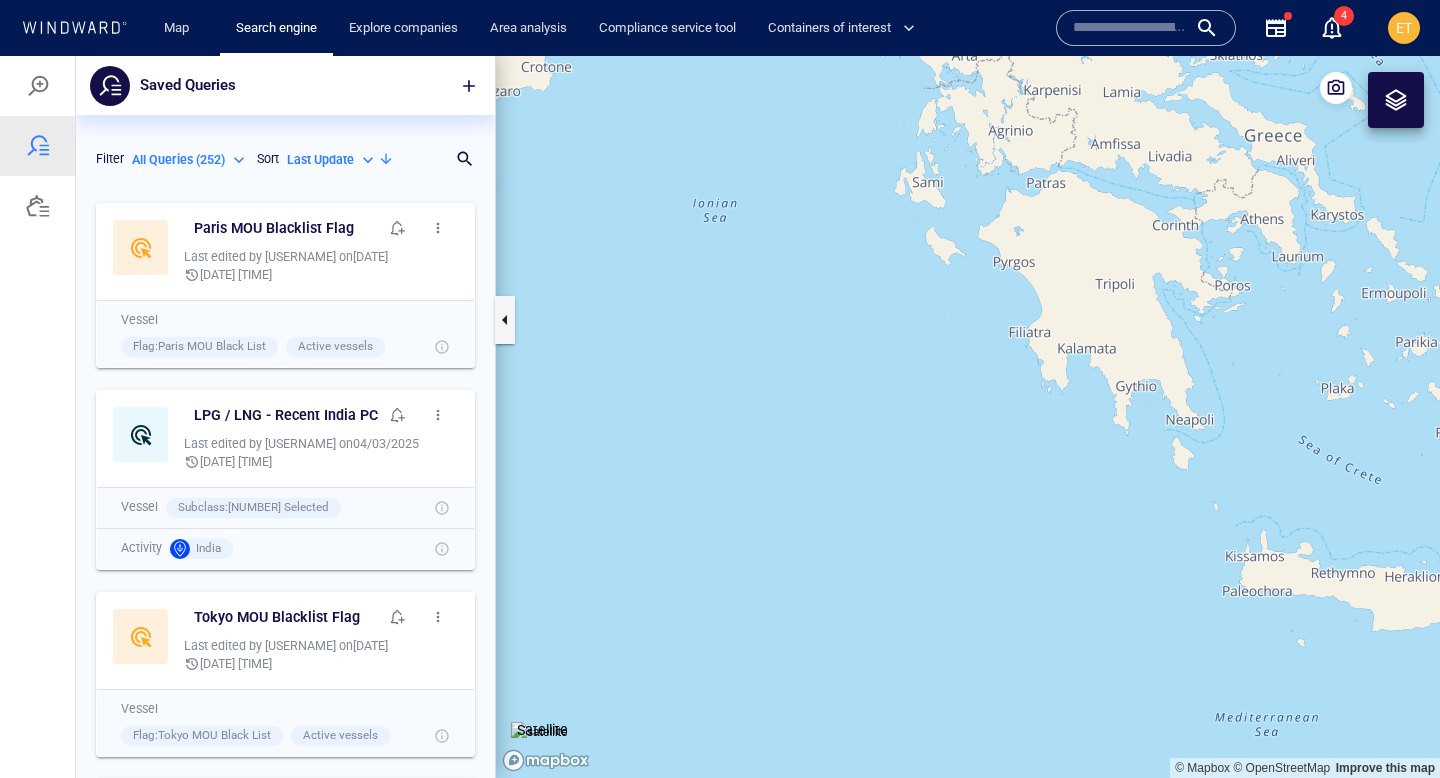 click at bounding box center (968, 417) 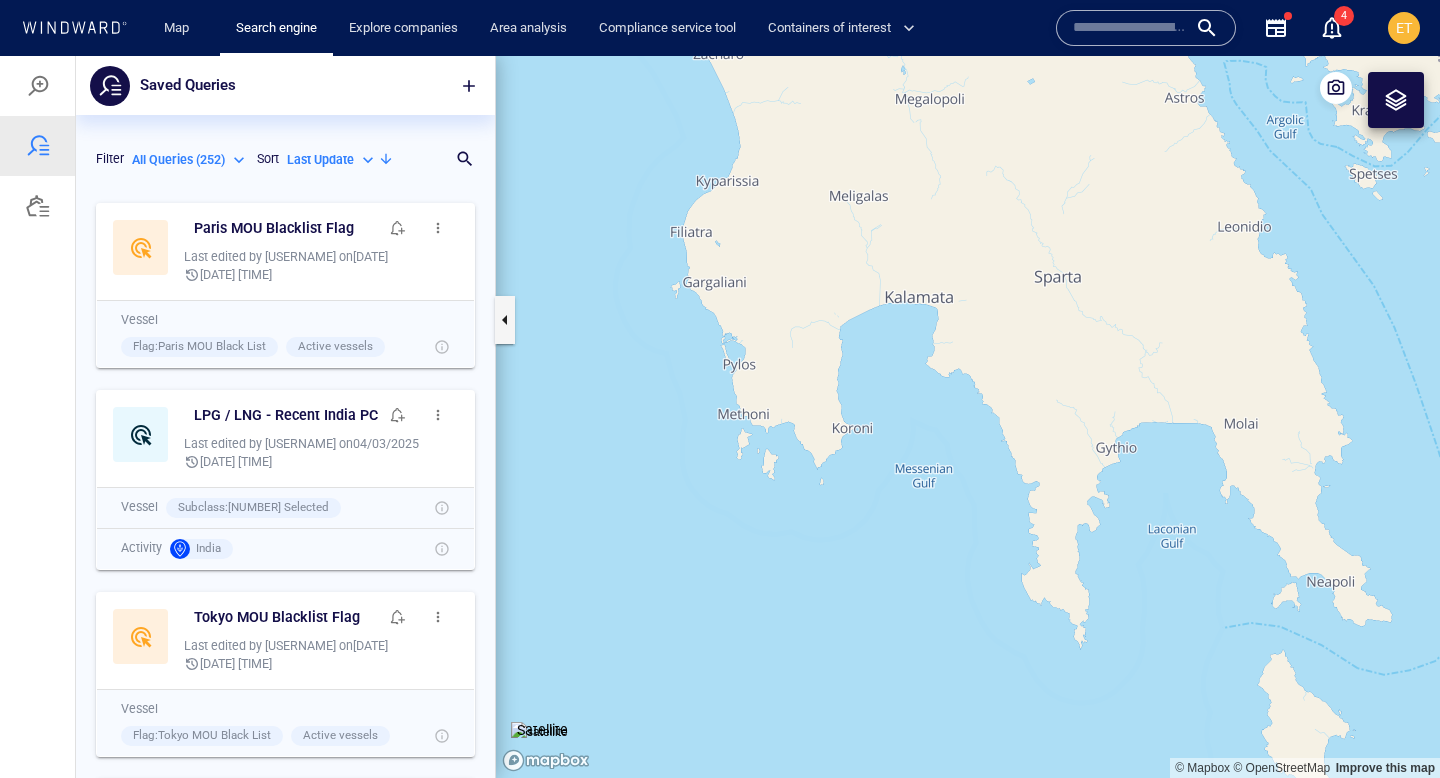drag, startPoint x: 1039, startPoint y: 378, endPoint x: 1018, endPoint y: 372, distance: 21.84033 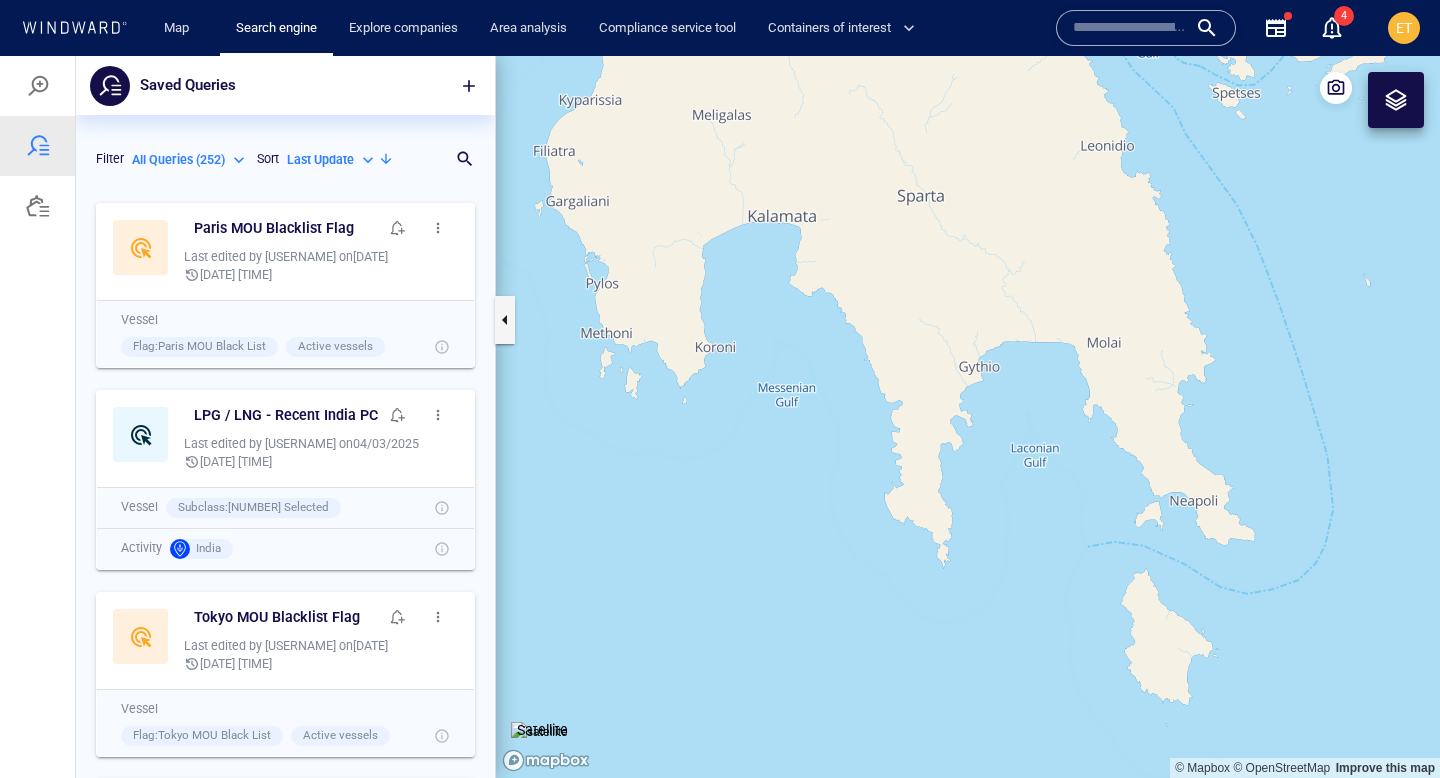drag, startPoint x: 1290, startPoint y: 634, endPoint x: 1239, endPoint y: 583, distance: 72.12489 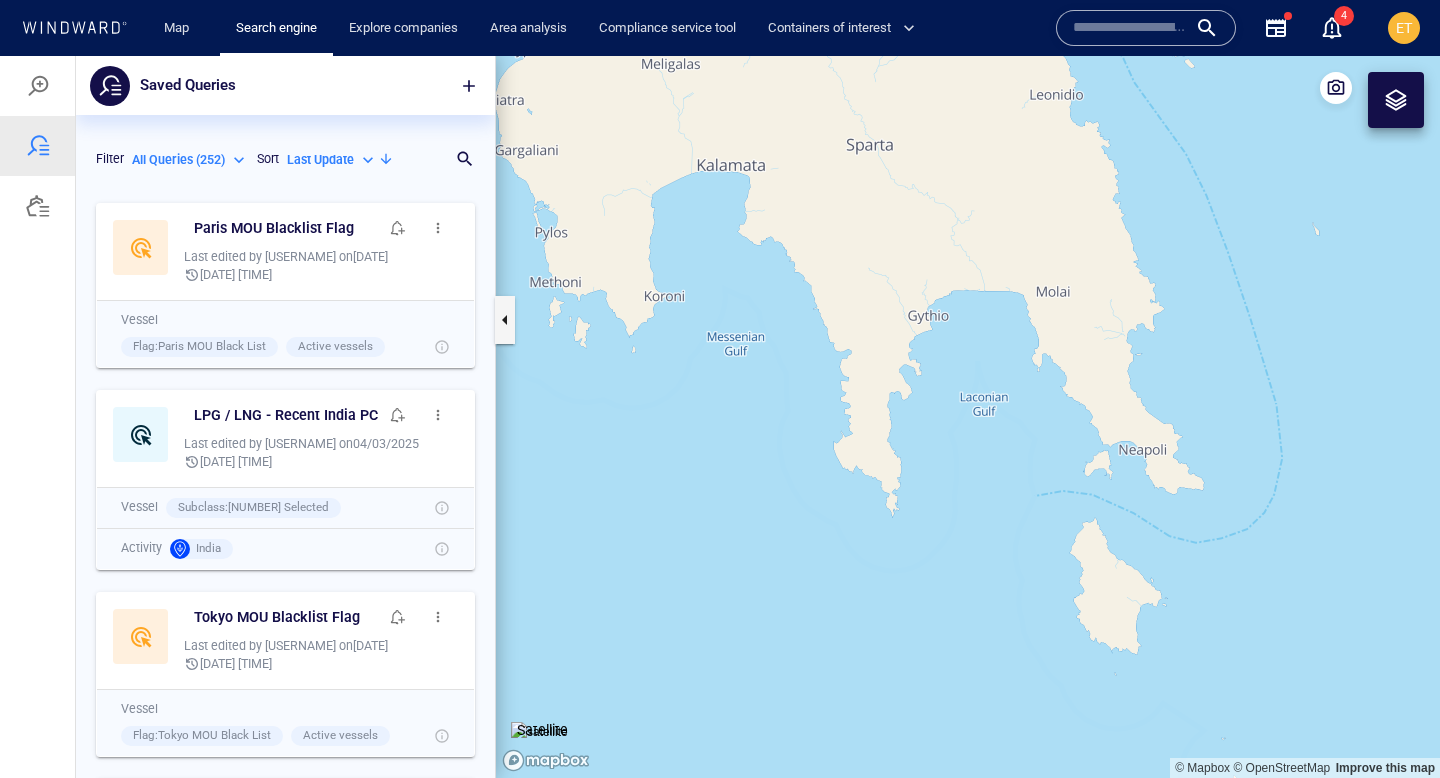 drag, startPoint x: 1229, startPoint y: 577, endPoint x: 1180, endPoint y: 540, distance: 61.400326 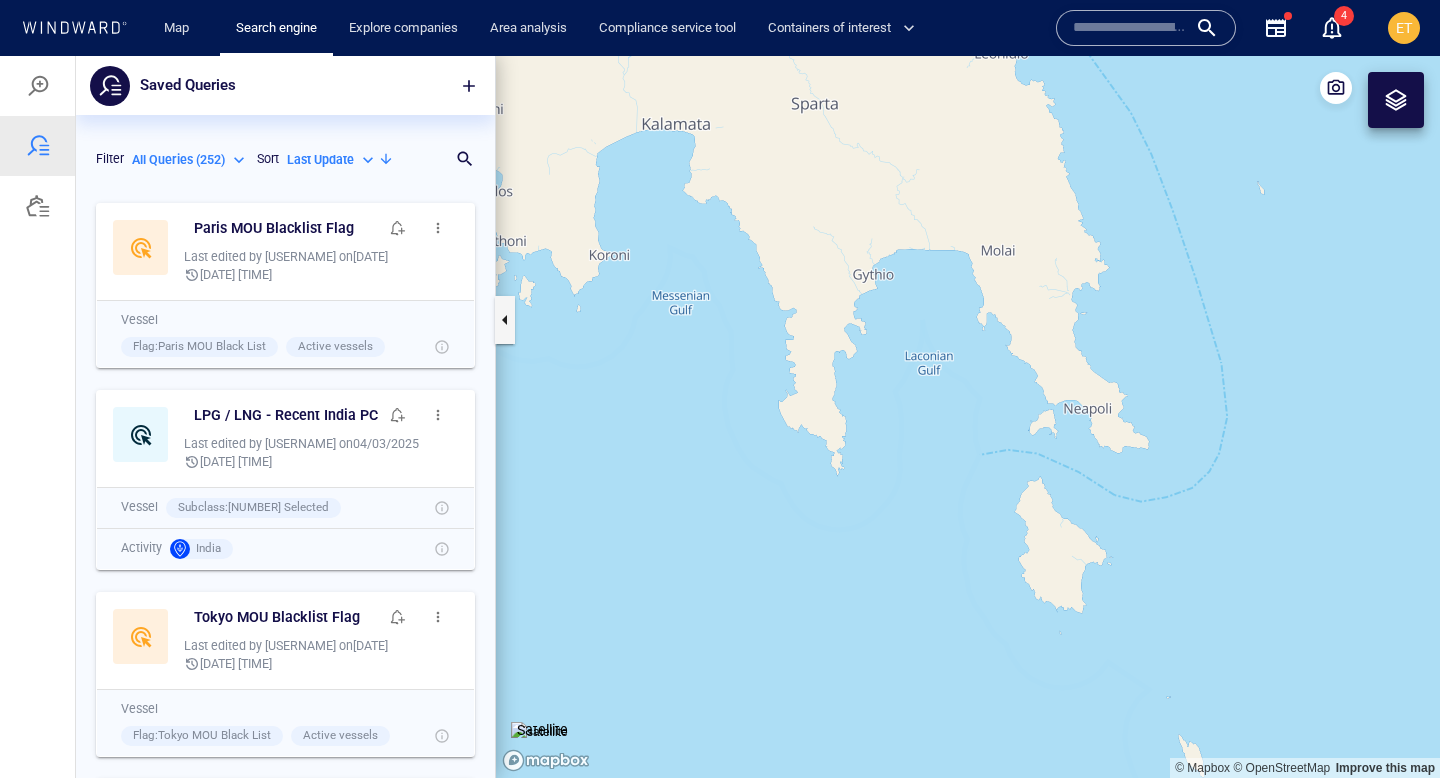 click at bounding box center [968, 417] 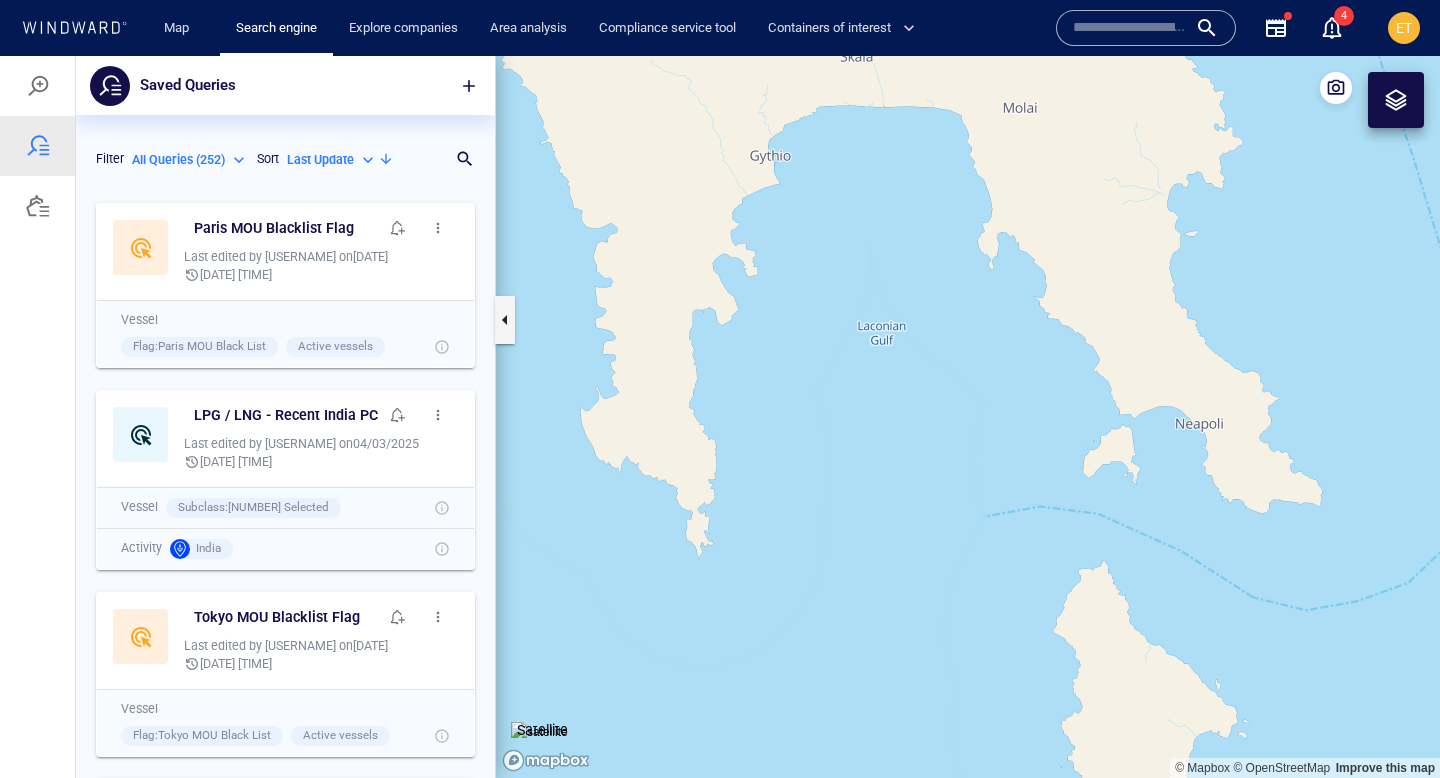 drag, startPoint x: 916, startPoint y: 376, endPoint x: 928, endPoint y: 402, distance: 28.635643 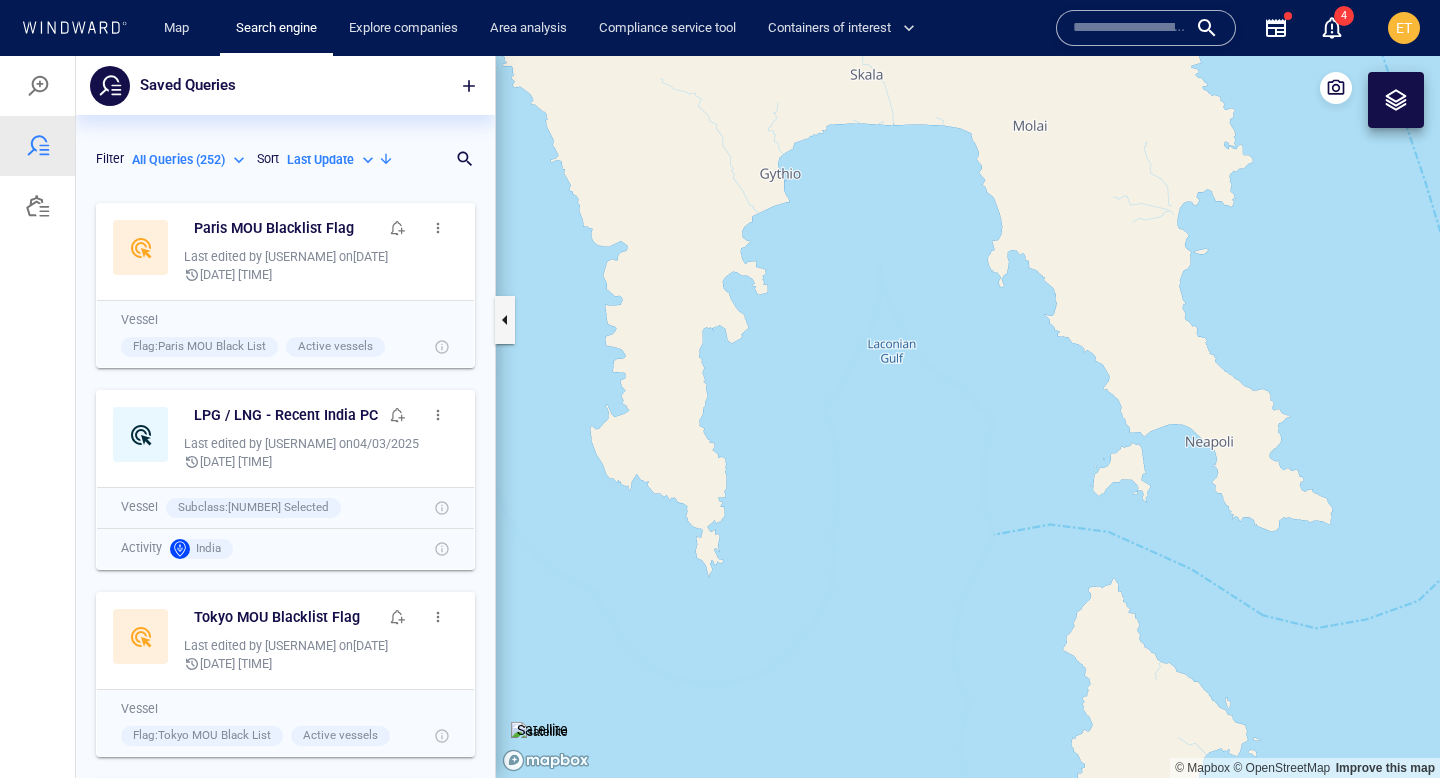 drag, startPoint x: 928, startPoint y: 402, endPoint x: 938, endPoint y: 420, distance: 20.59126 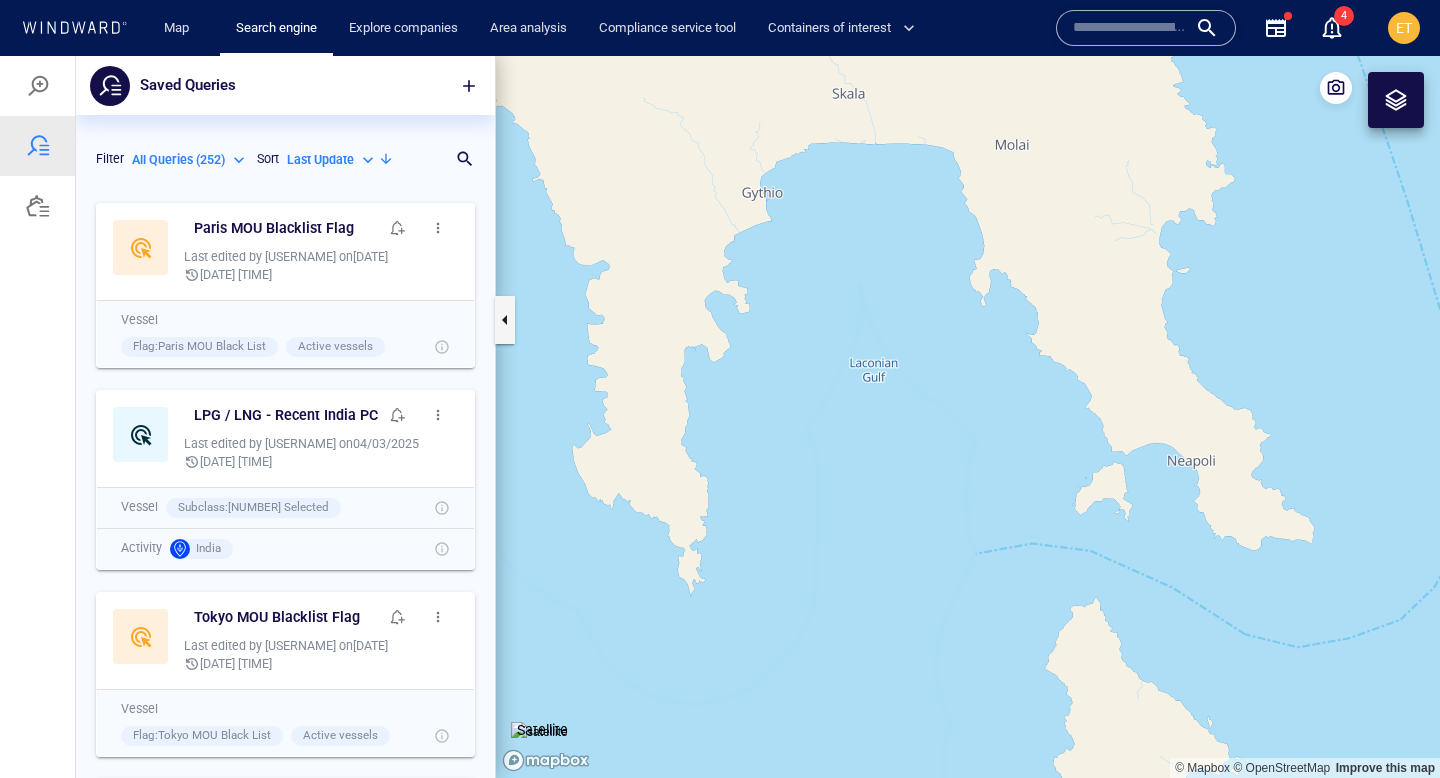 drag, startPoint x: 795, startPoint y: 206, endPoint x: 802, endPoint y: 246, distance: 40.60788 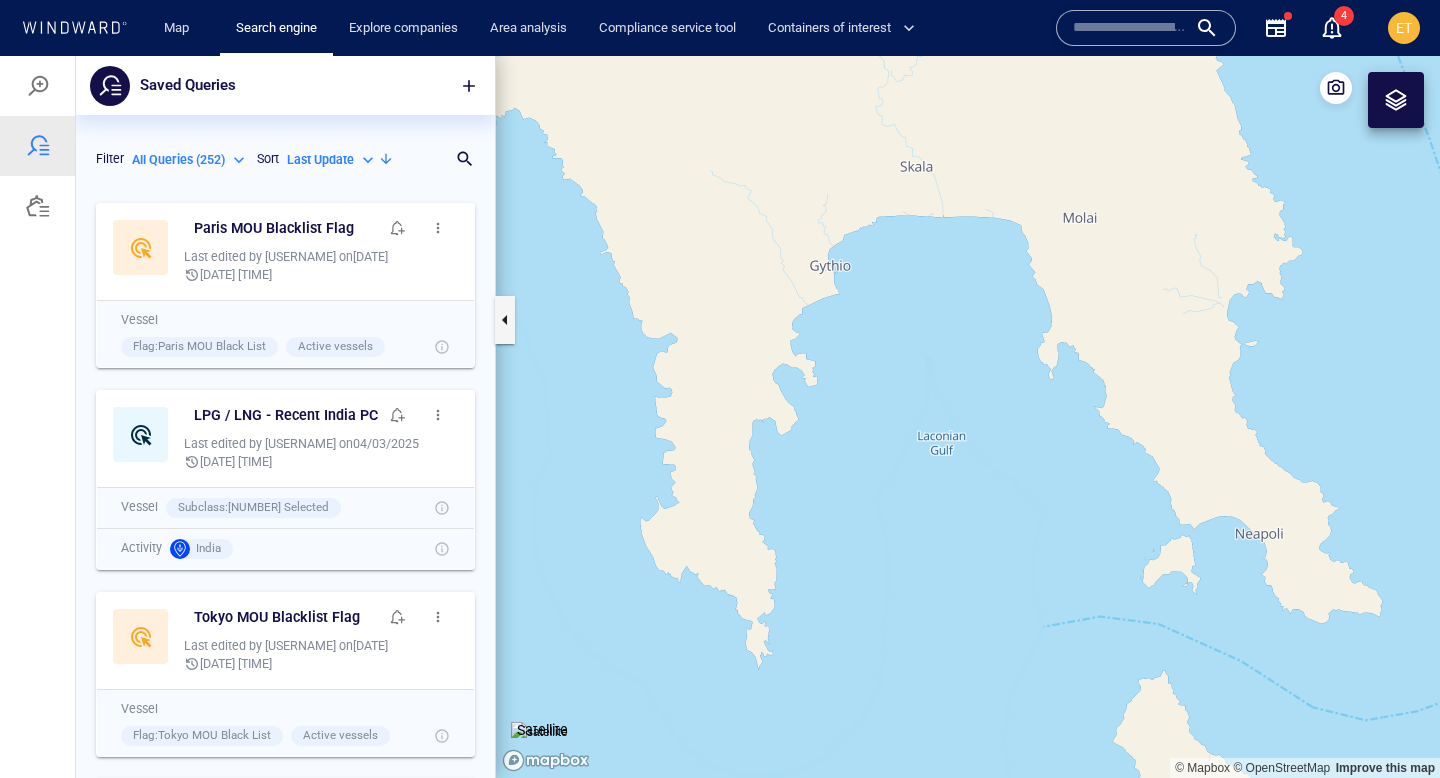 drag, startPoint x: 907, startPoint y: 282, endPoint x: 948, endPoint y: 333, distance: 65.43699 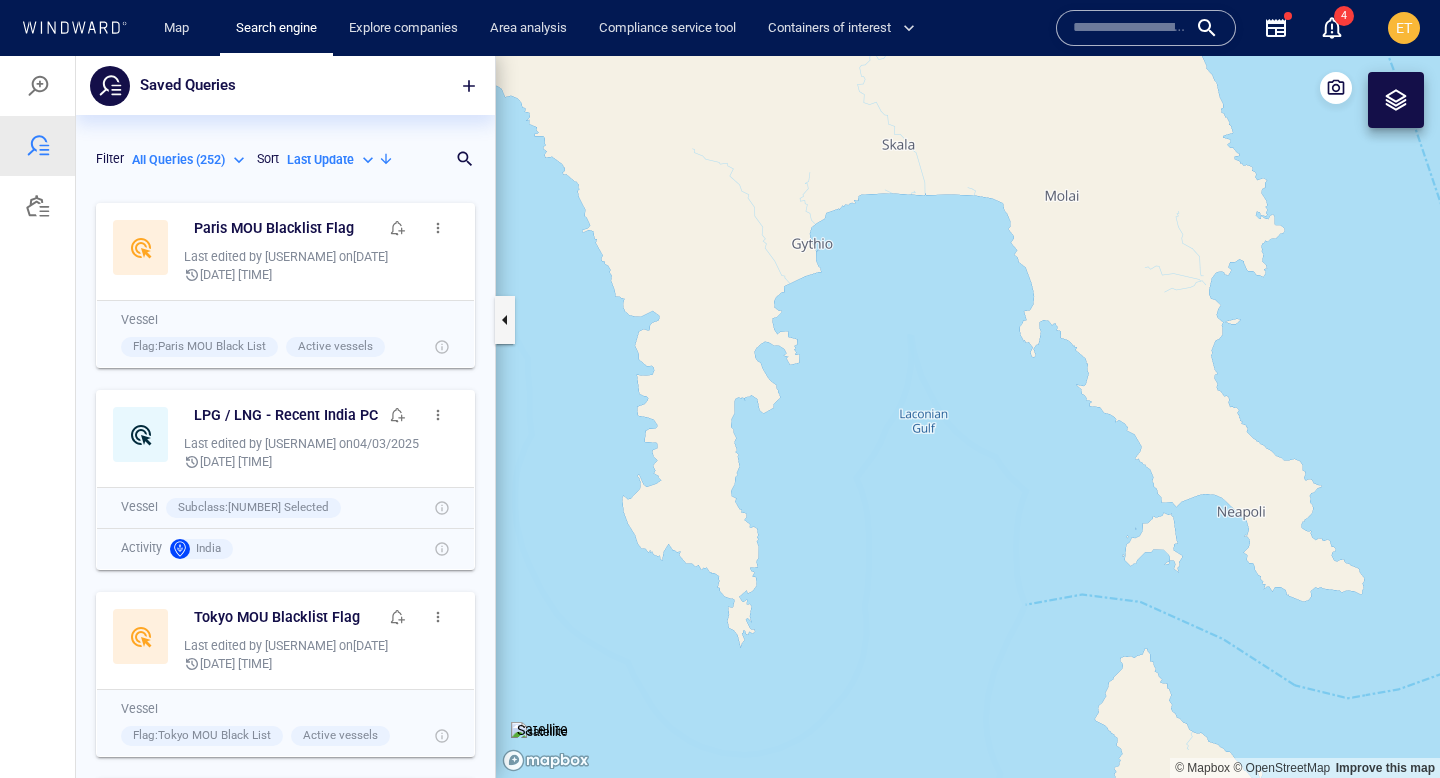drag, startPoint x: 931, startPoint y: 366, endPoint x: 912, endPoint y: 329, distance: 41.59327 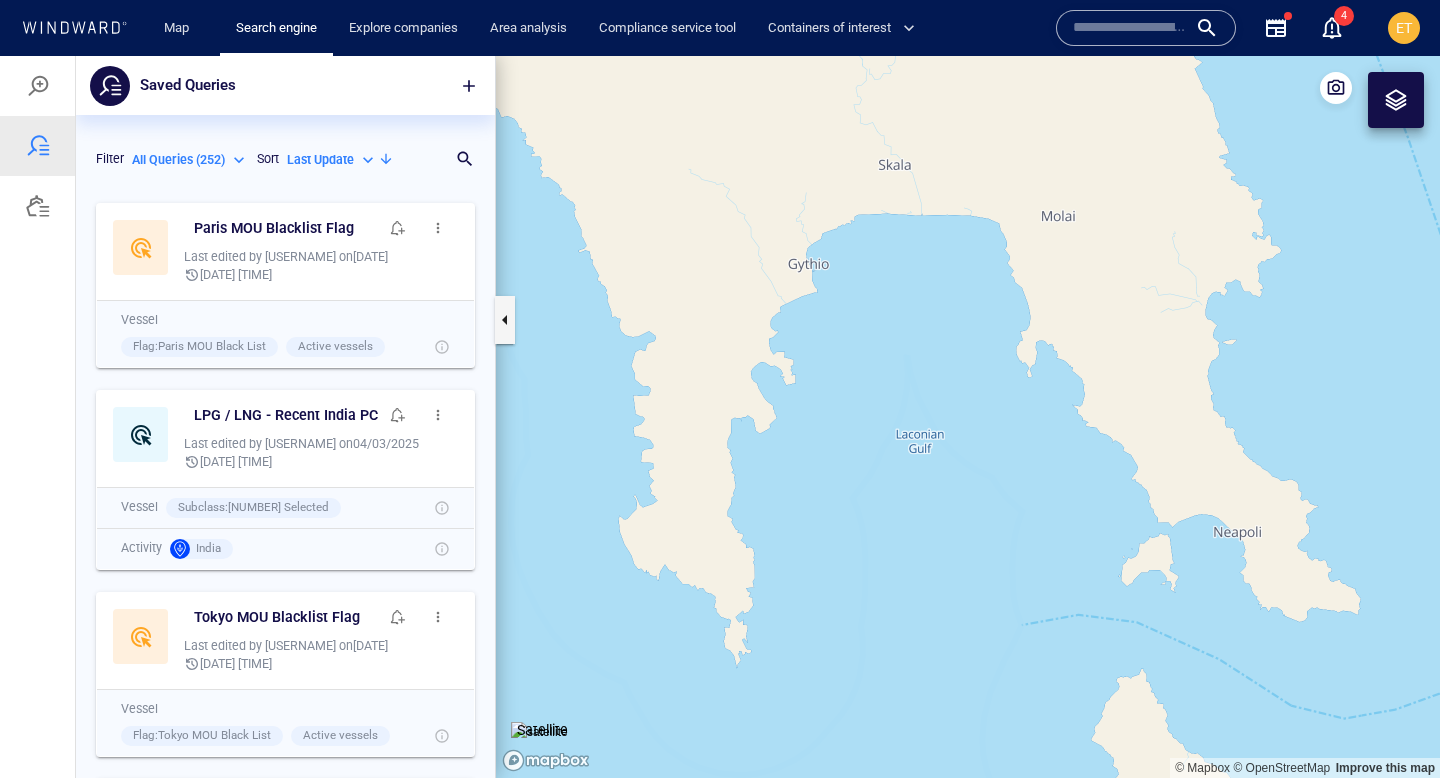 drag, startPoint x: 866, startPoint y: 355, endPoint x: 882, endPoint y: 403, distance: 50.596443 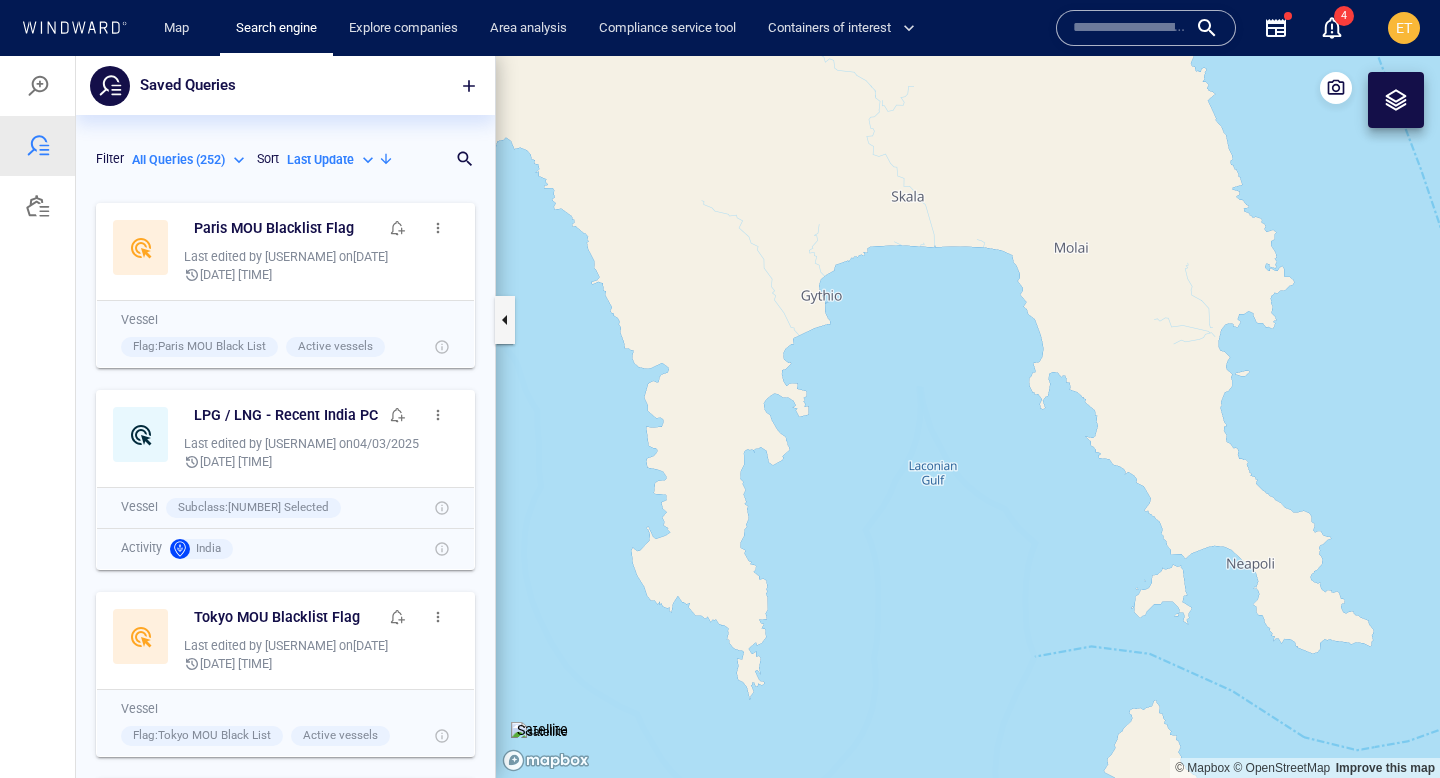 drag, startPoint x: 995, startPoint y: 397, endPoint x: 994, endPoint y: 419, distance: 22.022715 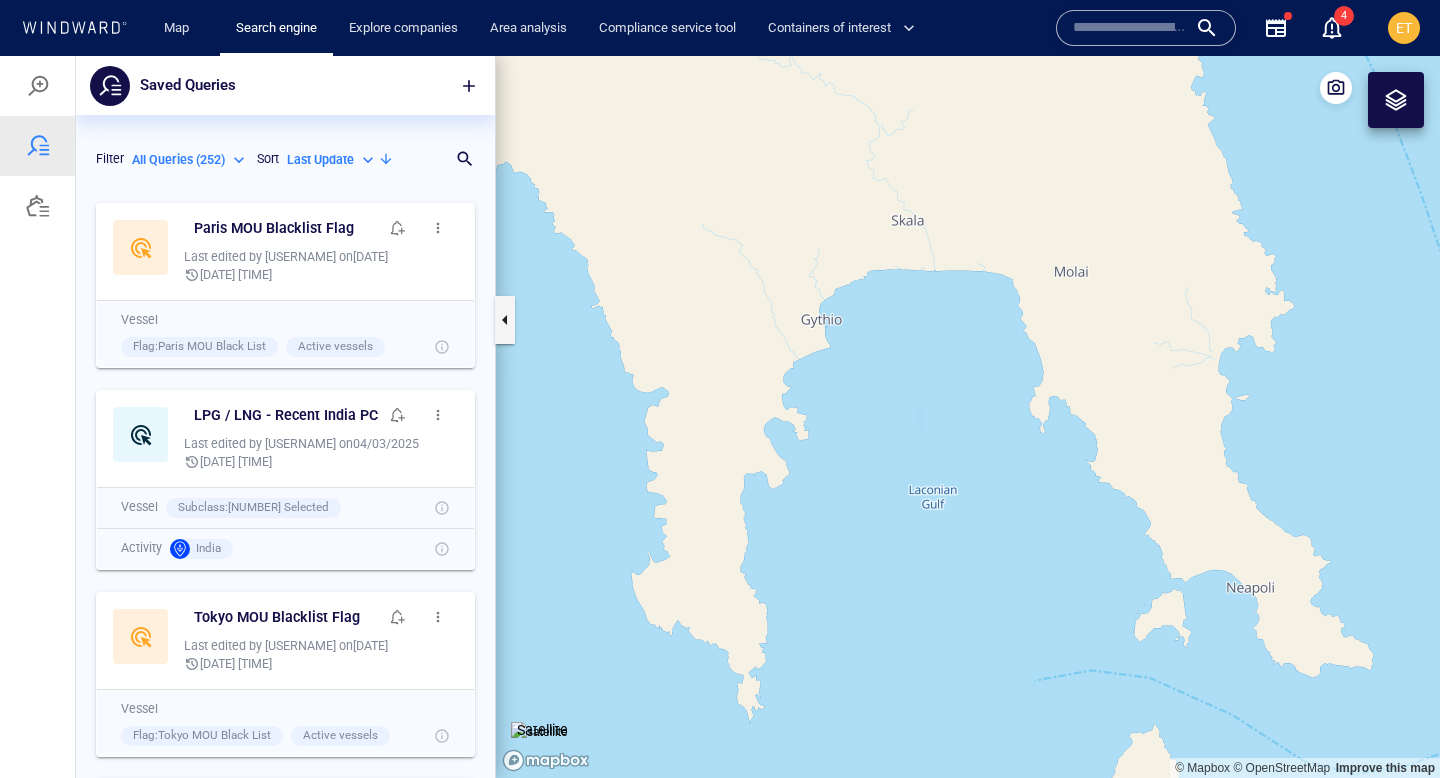 drag, startPoint x: 994, startPoint y: 419, endPoint x: 994, endPoint y: 431, distance: 12 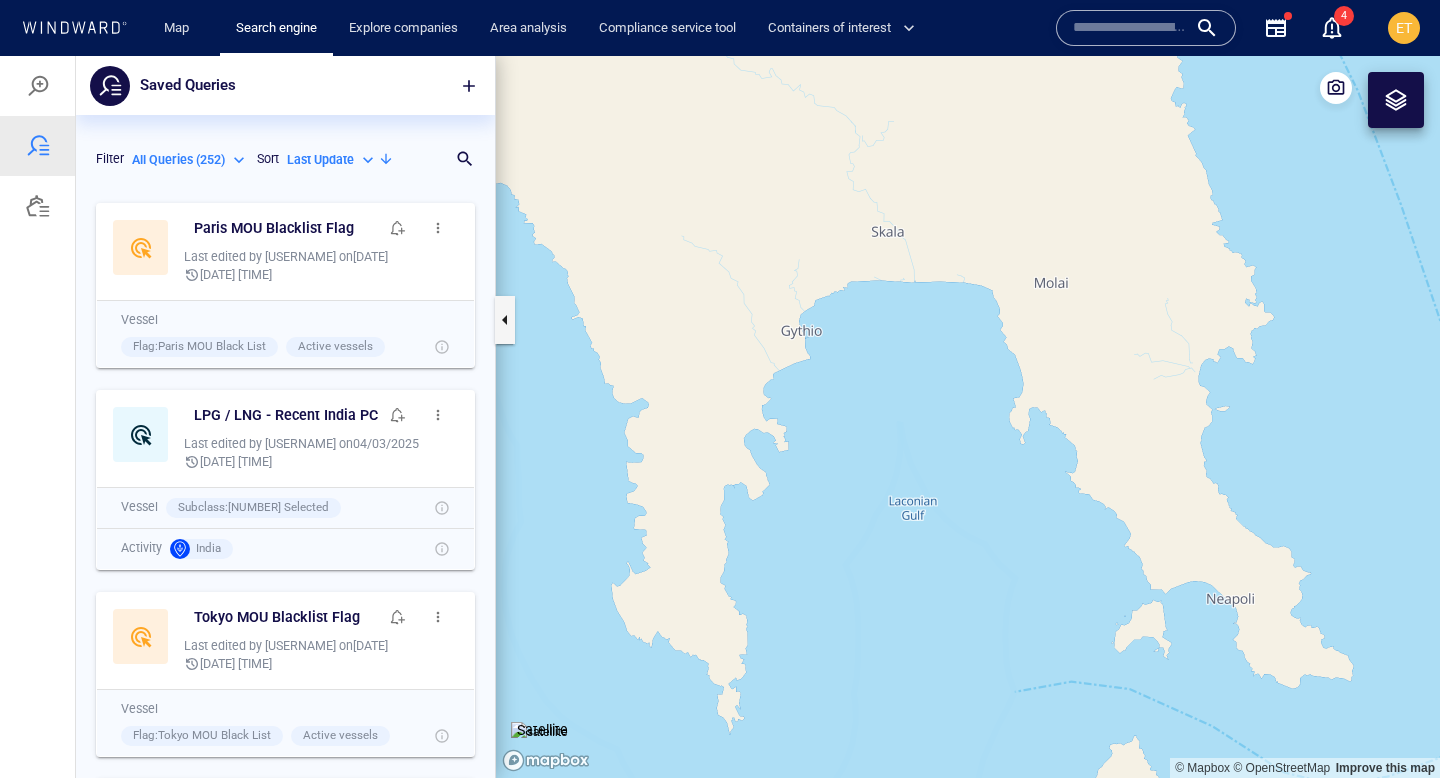 drag, startPoint x: 995, startPoint y: 431, endPoint x: 976, endPoint y: 442, distance: 21.954498 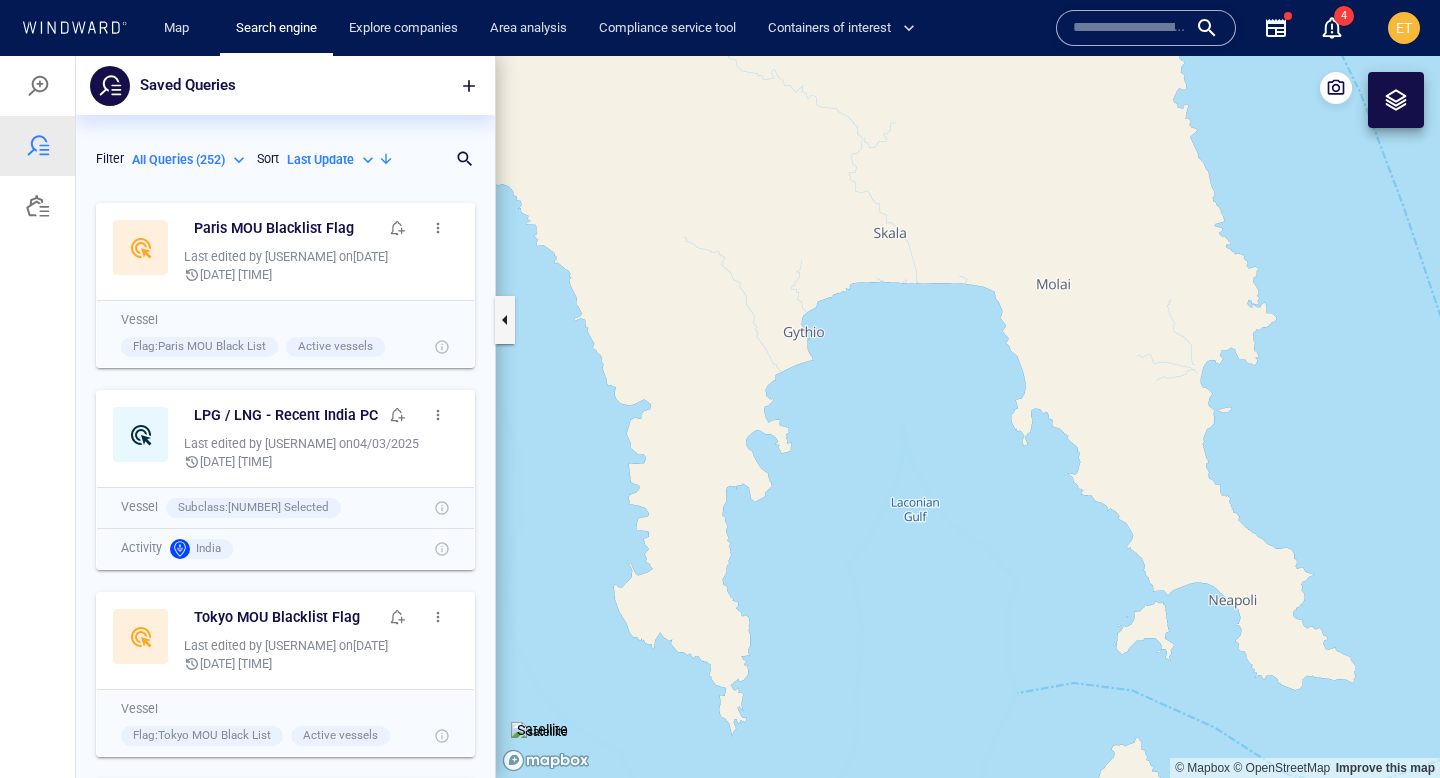 click at bounding box center [968, 417] 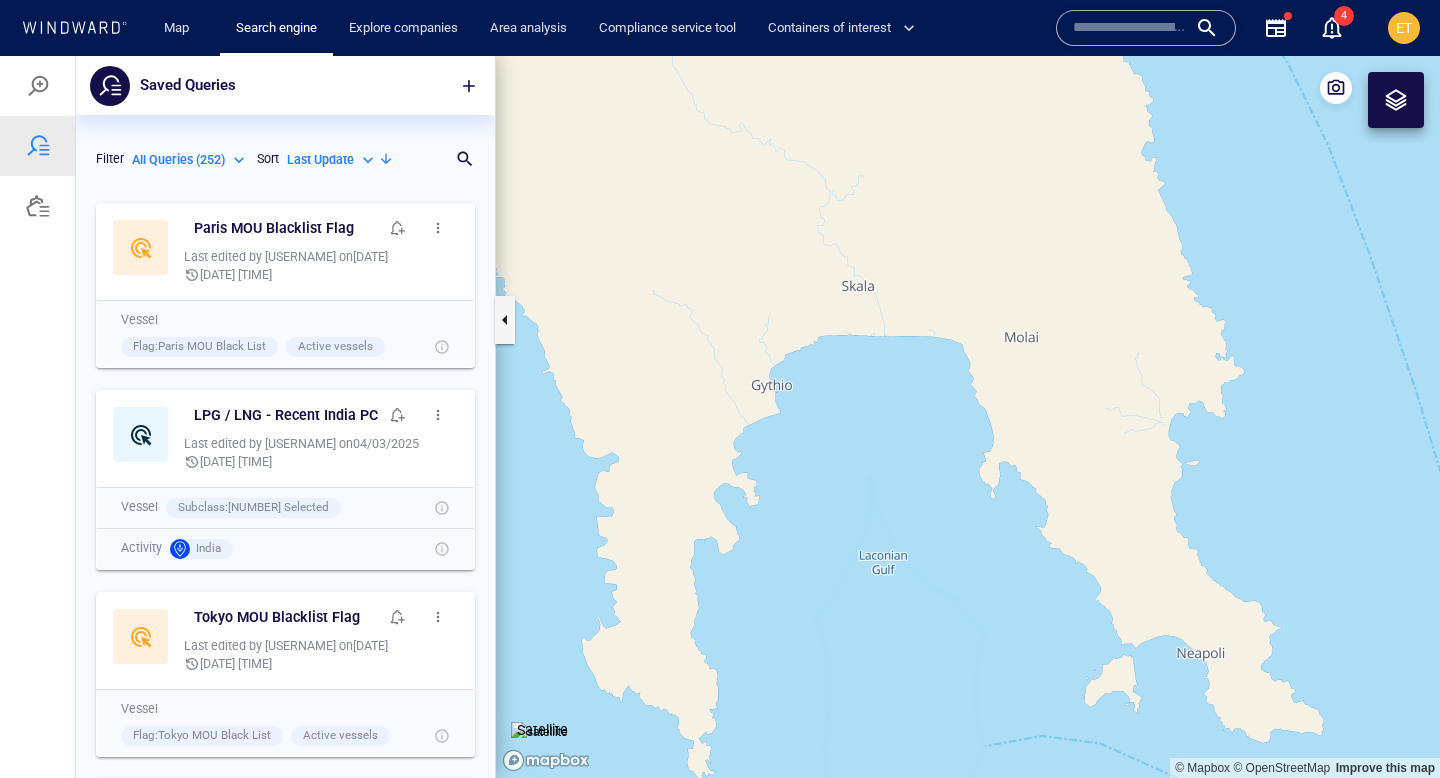 drag, startPoint x: 966, startPoint y: 277, endPoint x: 938, endPoint y: 326, distance: 56.435802 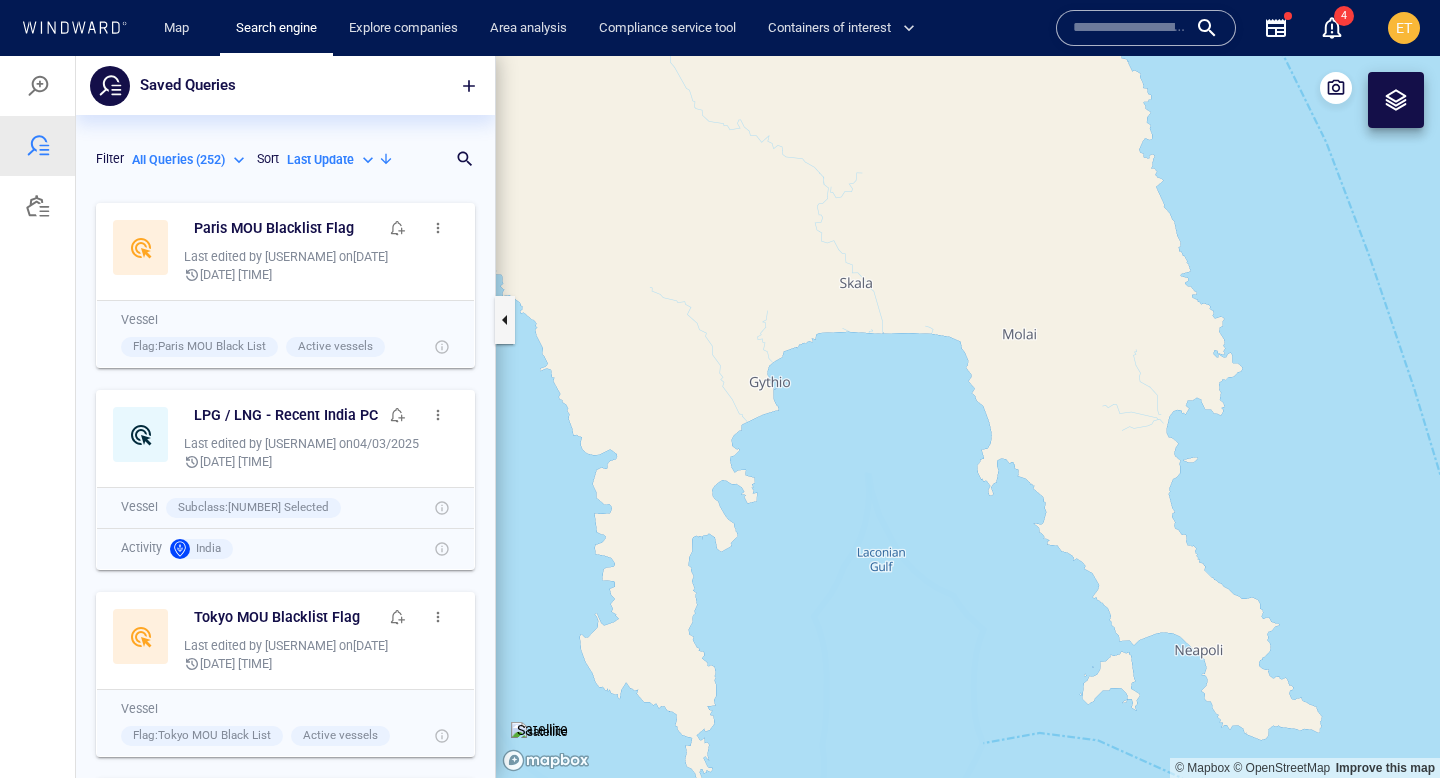 drag, startPoint x: 1050, startPoint y: 316, endPoint x: 1072, endPoint y: 262, distance: 58.30952 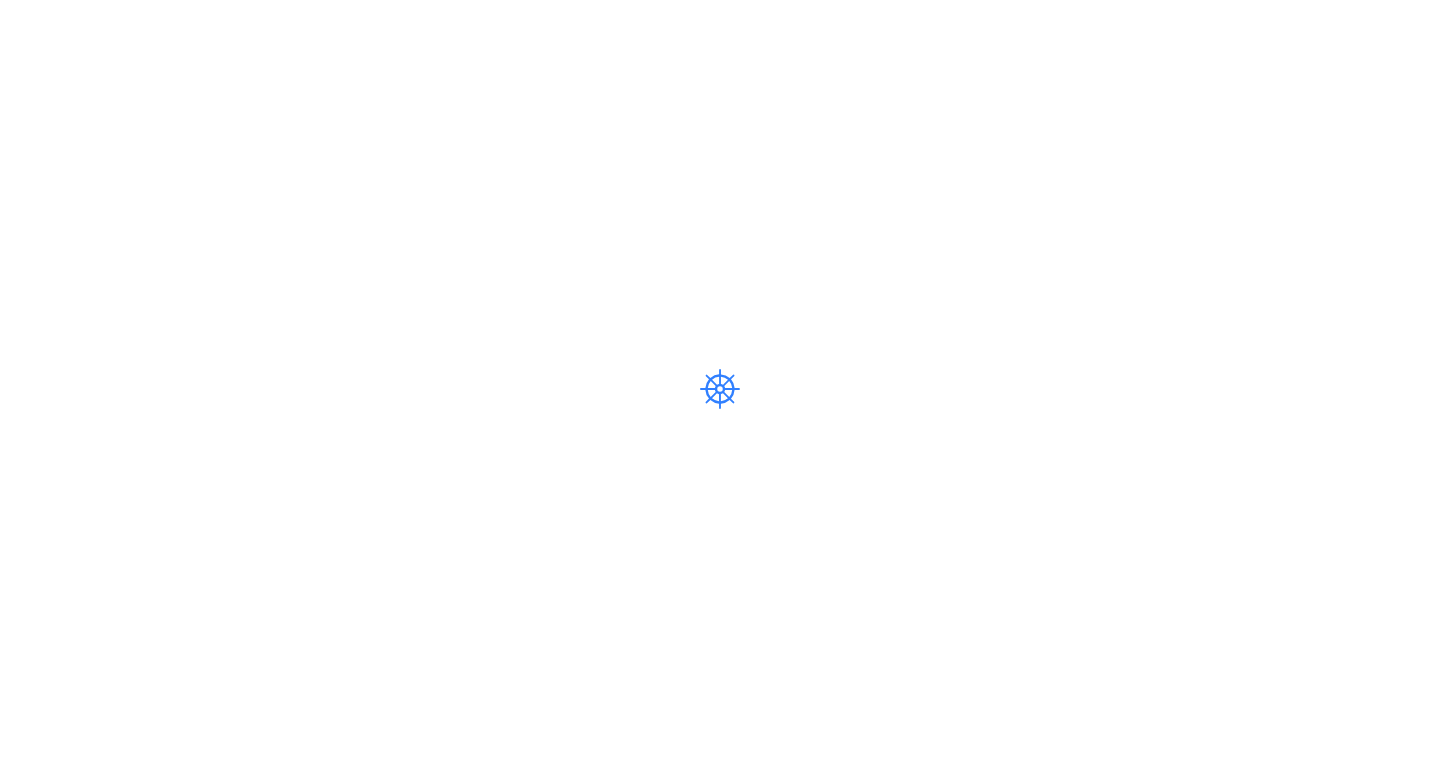 scroll, scrollTop: 0, scrollLeft: 0, axis: both 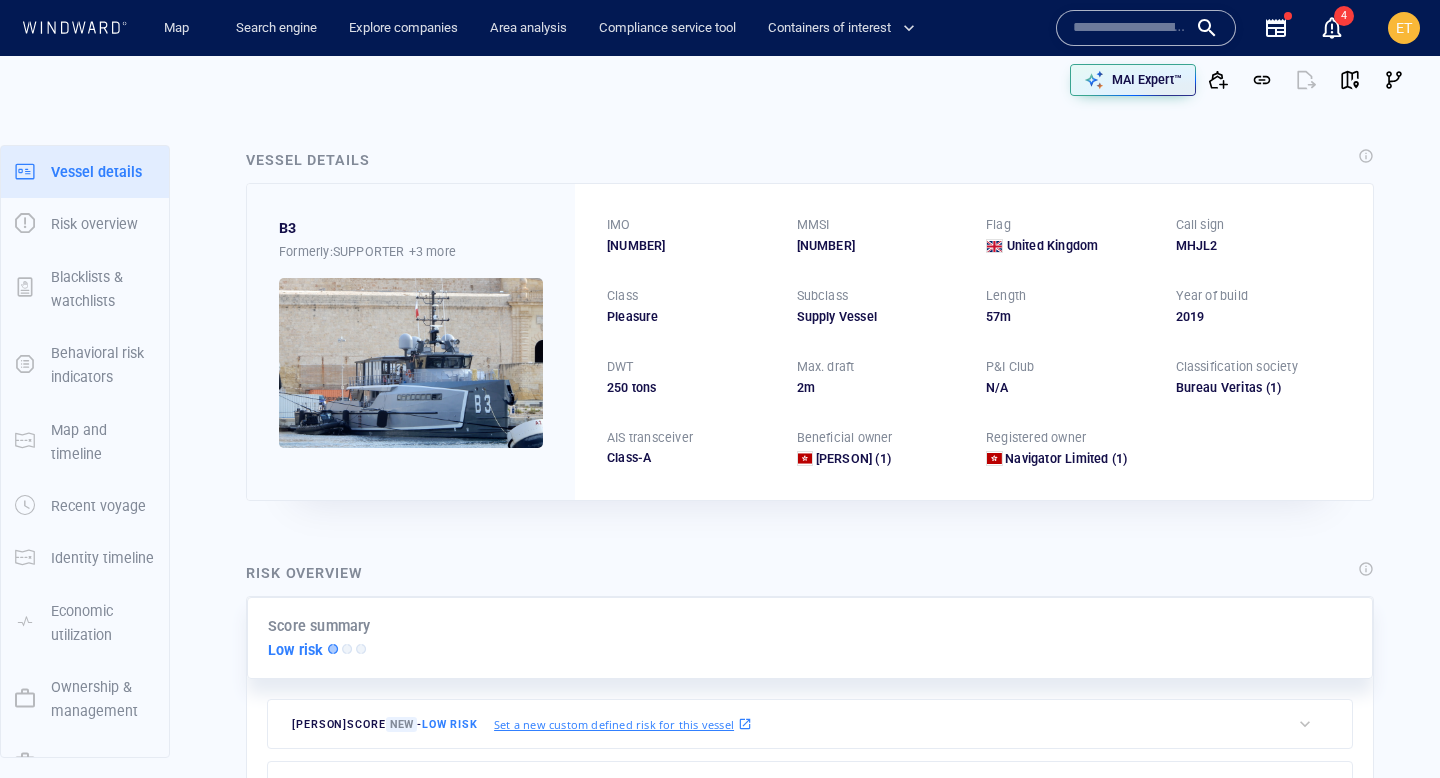 click at bounding box center (994, 246) 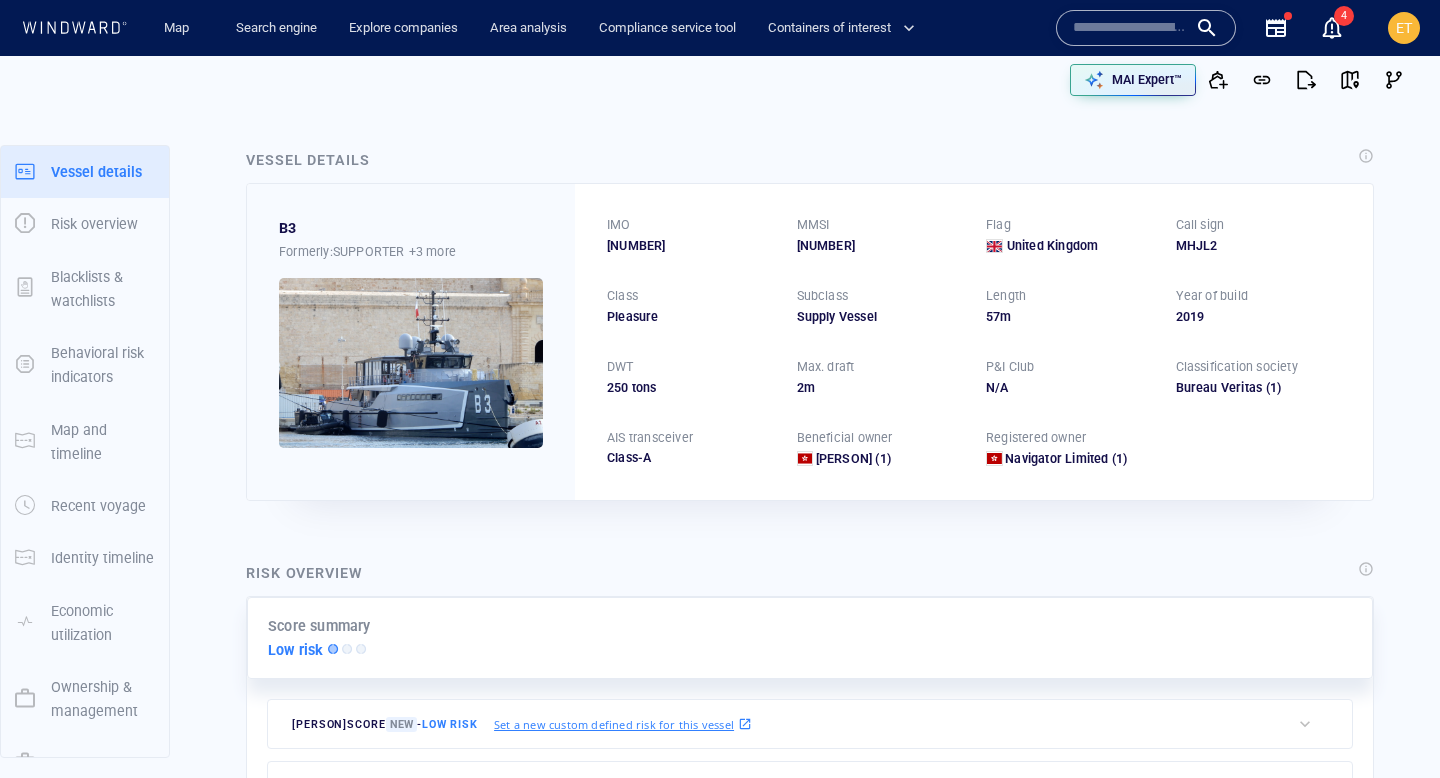 click at bounding box center (994, 246) 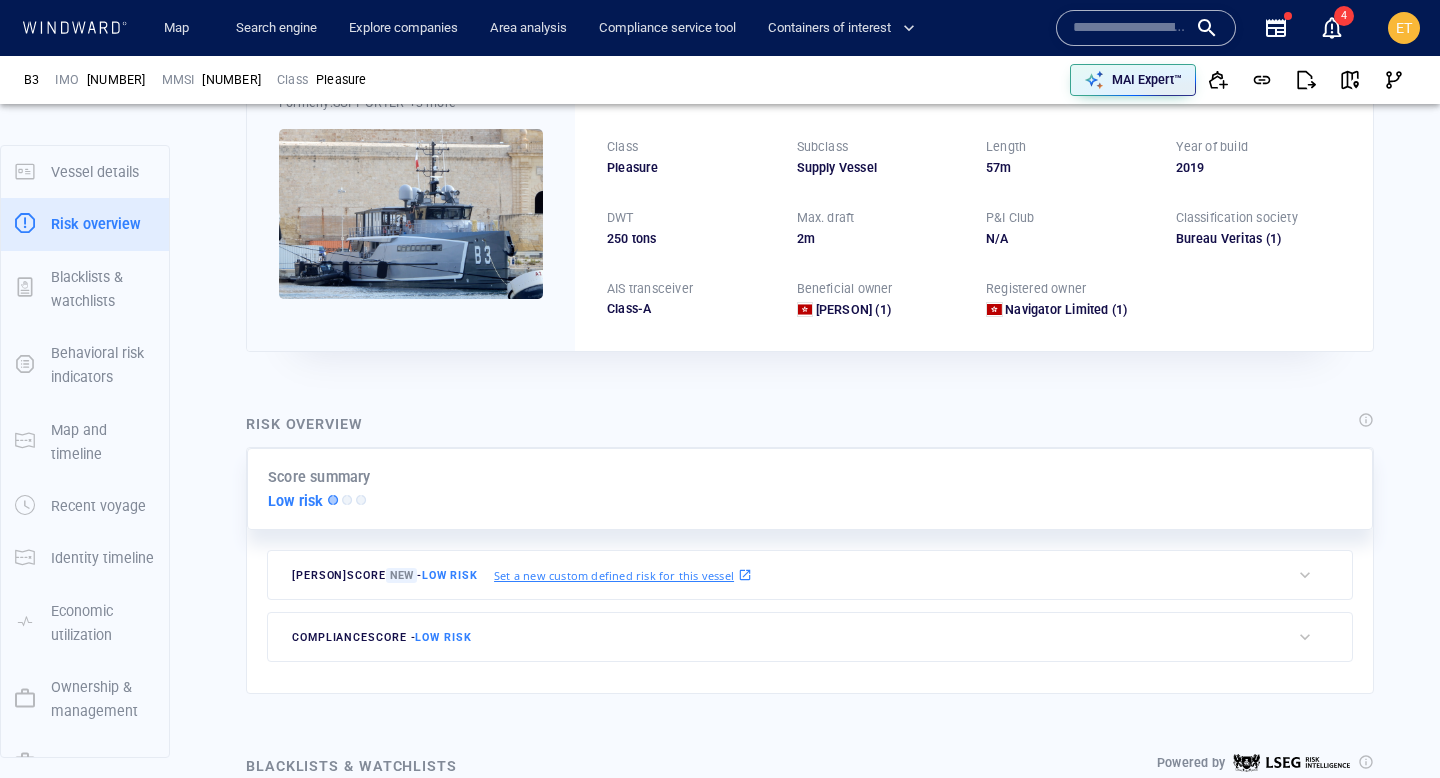 scroll, scrollTop: 168, scrollLeft: 0, axis: vertical 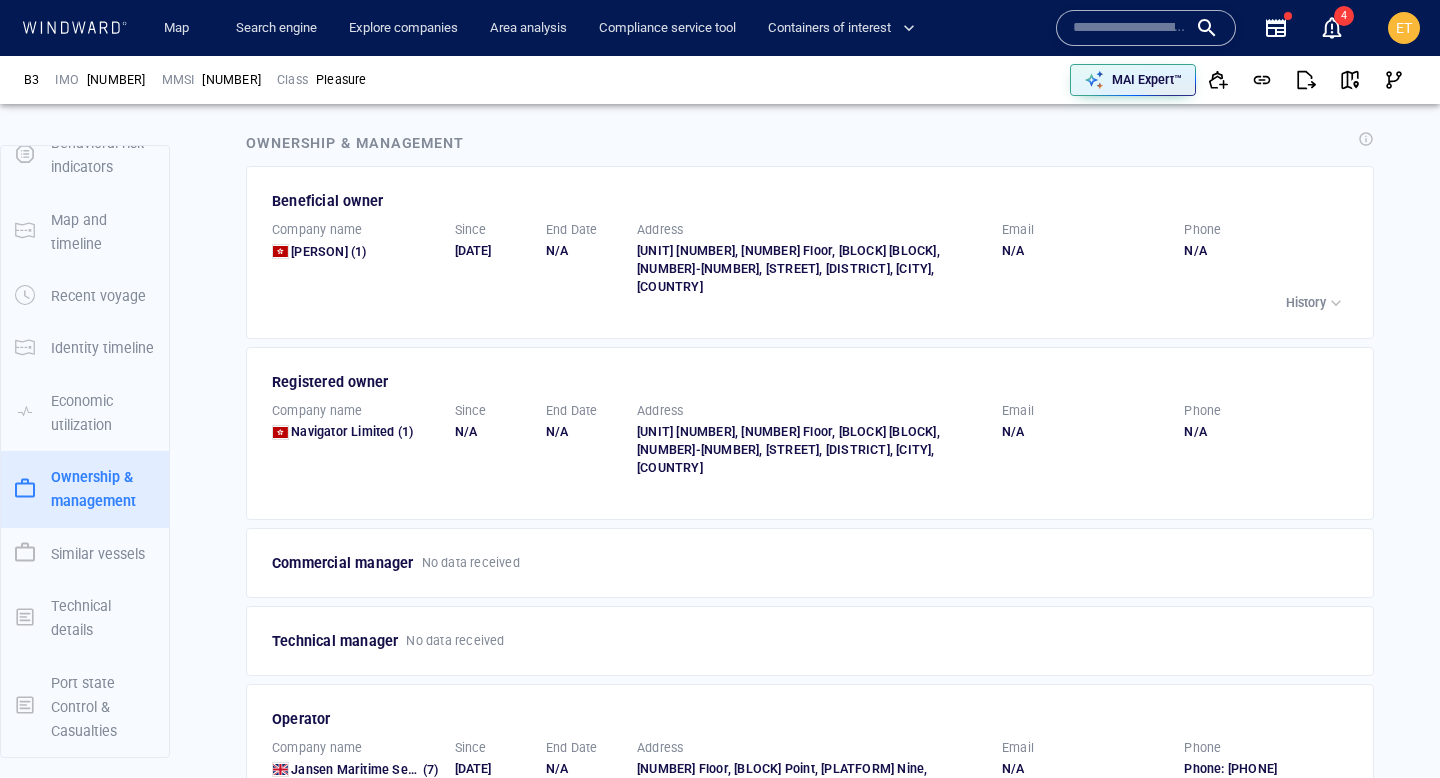 click on "Registered owner" at bounding box center (811, 382) 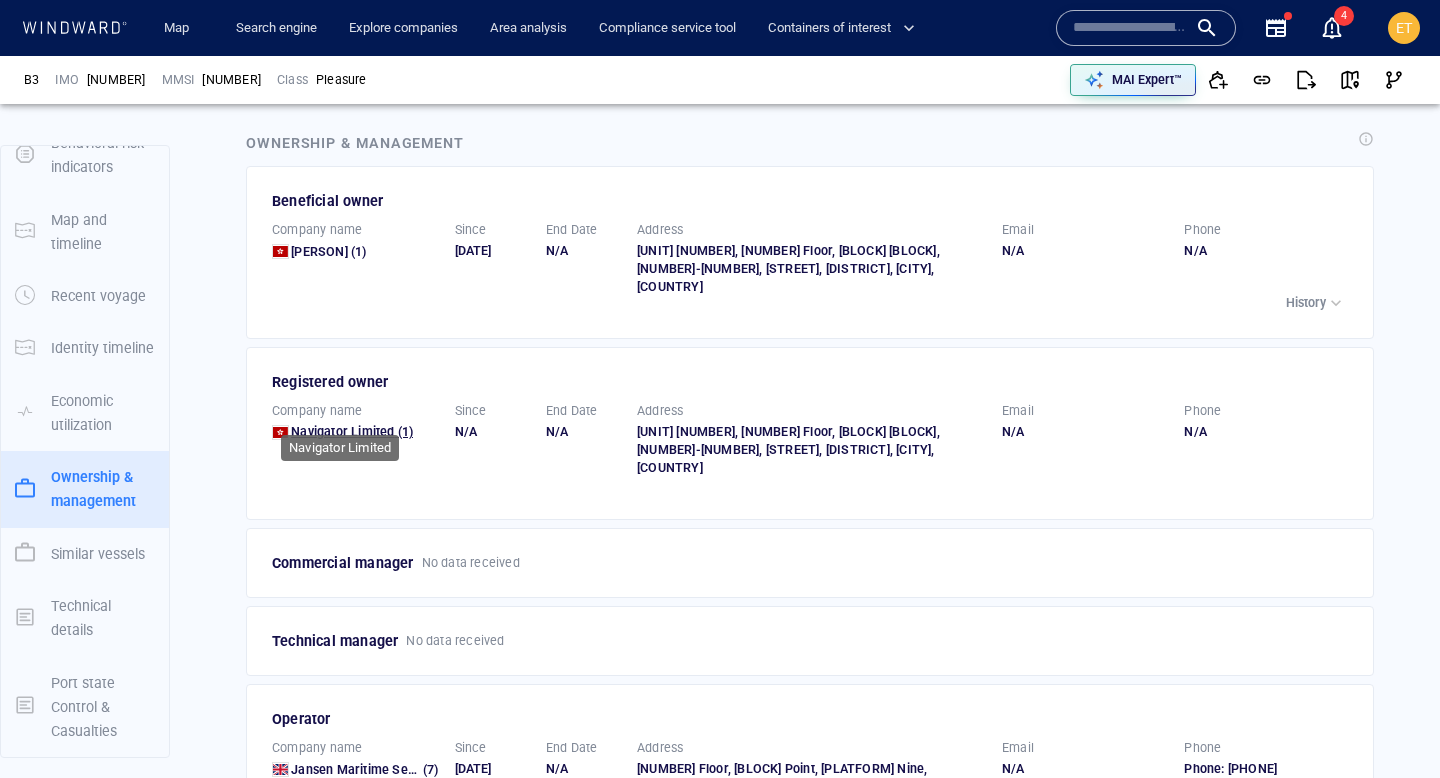 click on "Navigator Limited" at bounding box center (342, 431) 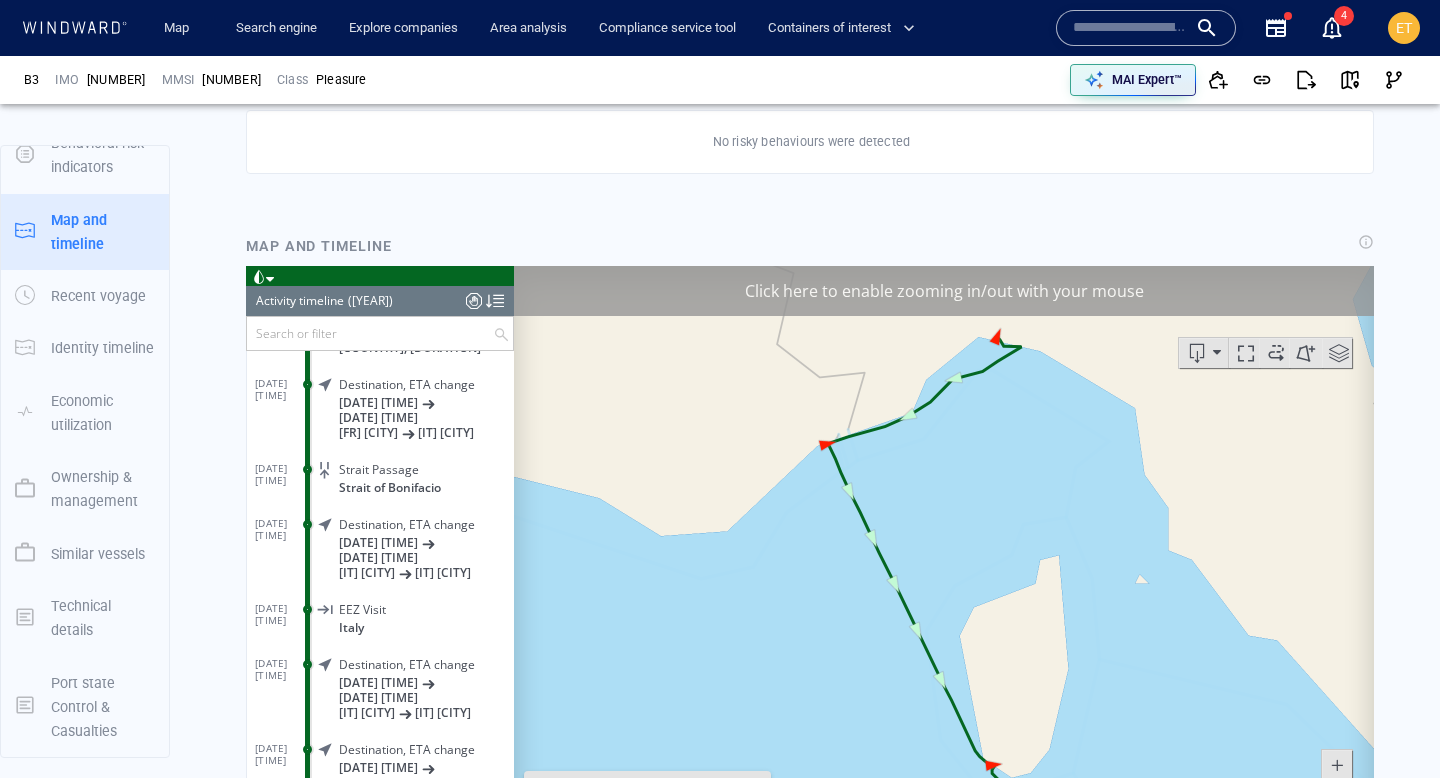 scroll, scrollTop: 728, scrollLeft: 0, axis: vertical 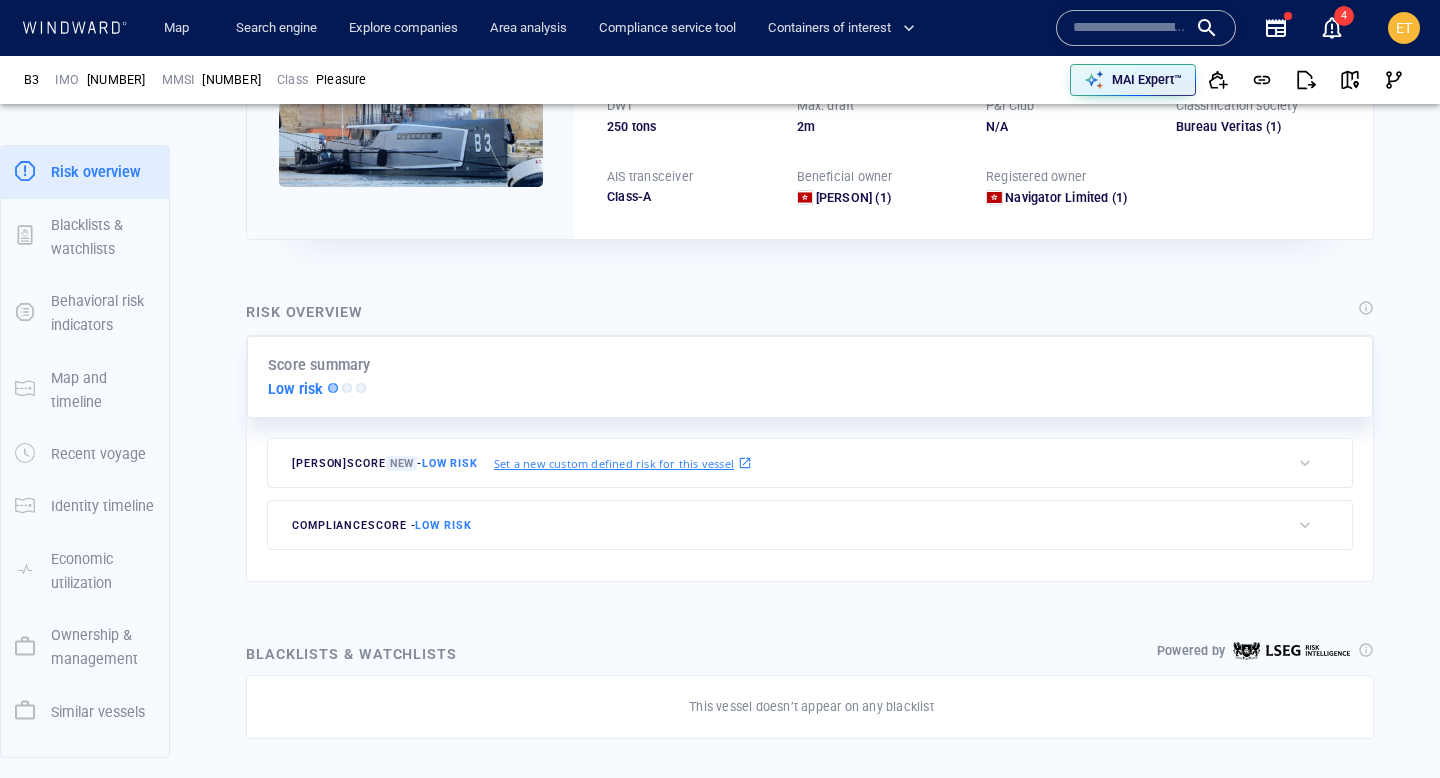 click on "compliance  score  -  Low risk" at bounding box center [779, 525] 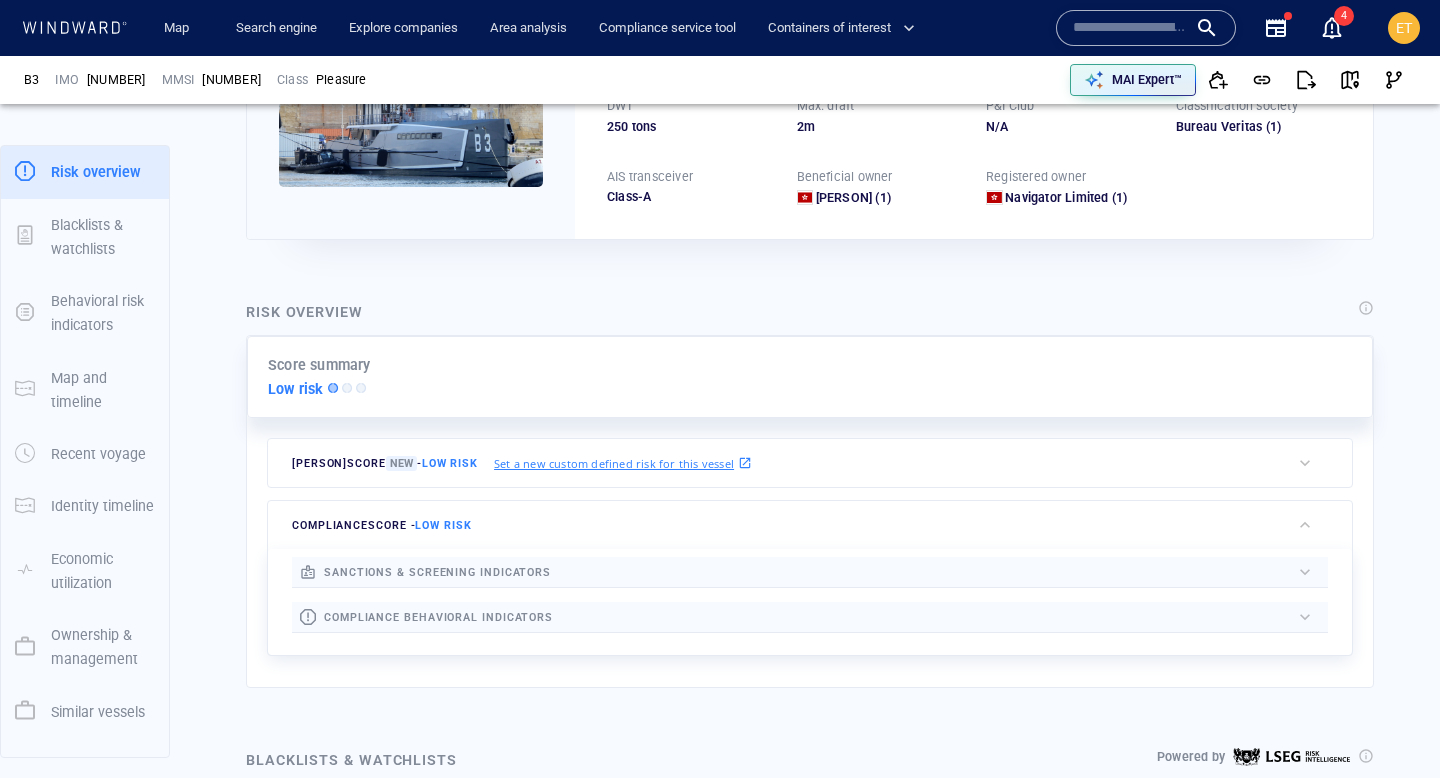 click at bounding box center (920, 572) 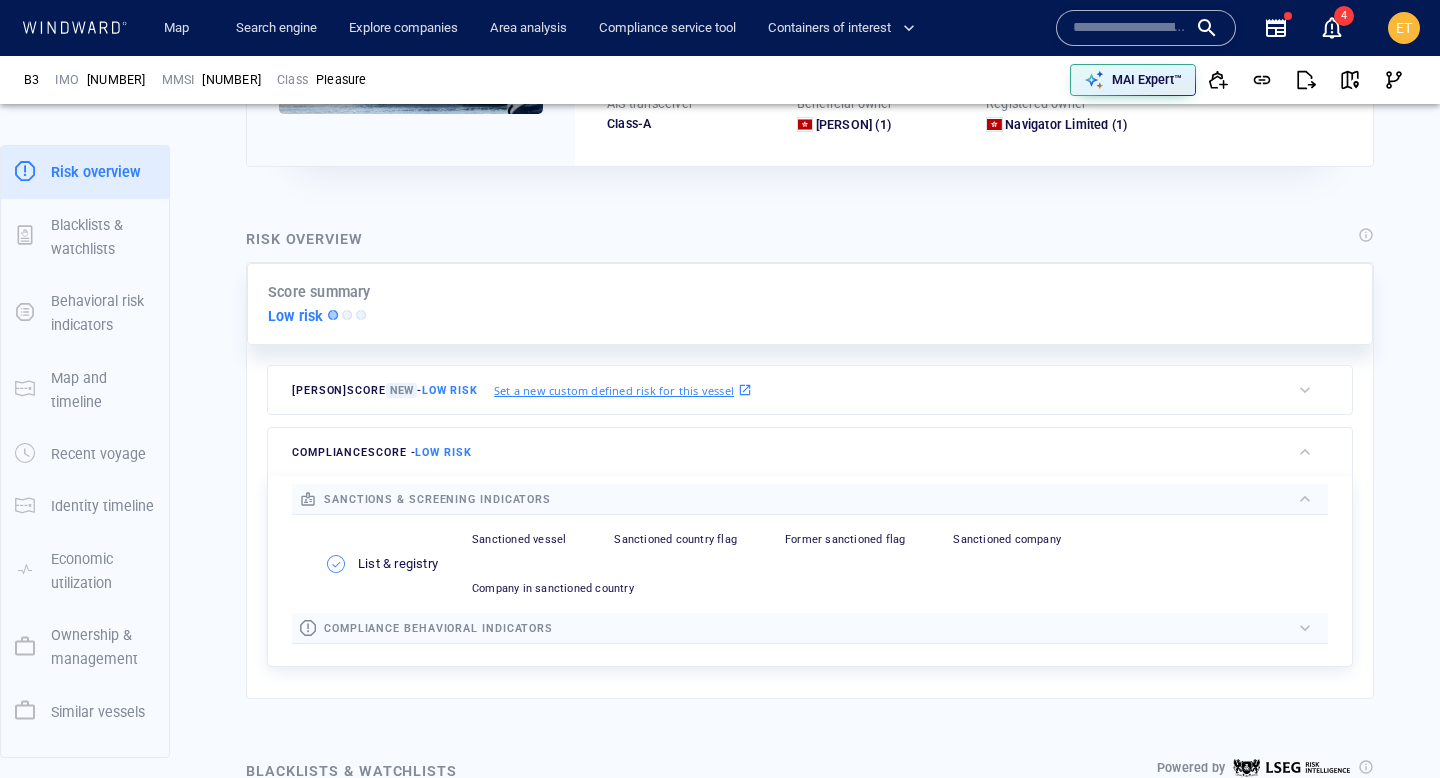 scroll, scrollTop: 353, scrollLeft: 0, axis: vertical 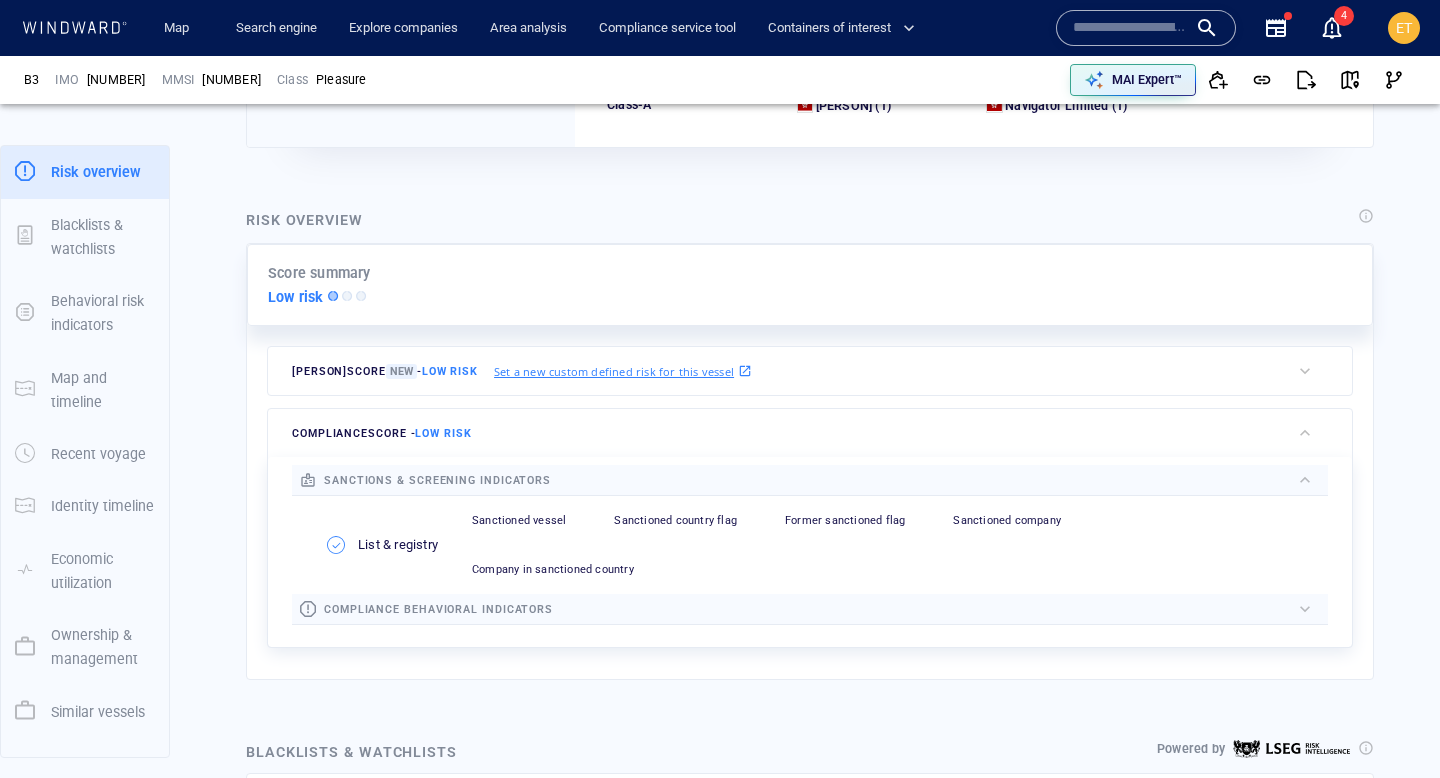 click at bounding box center [921, 609] 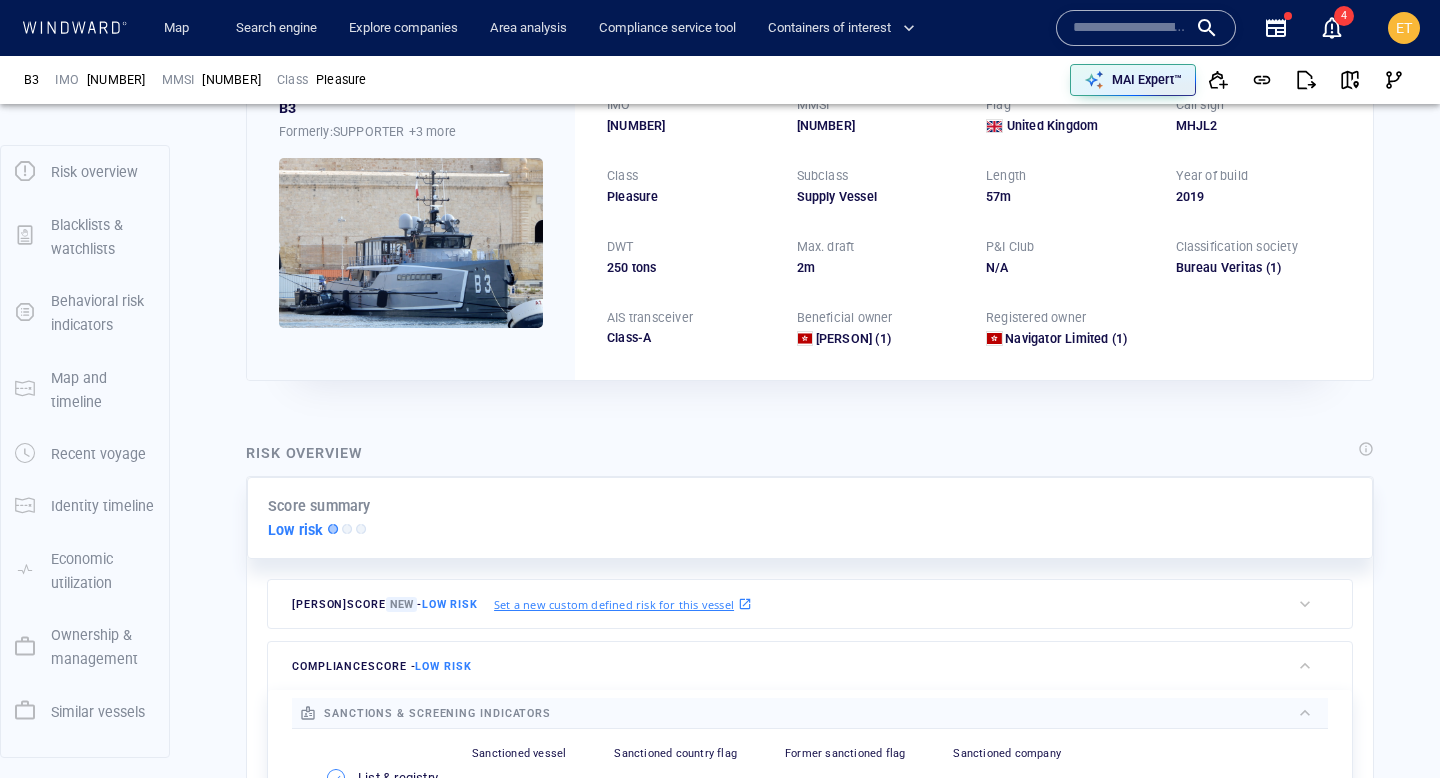 scroll, scrollTop: 0, scrollLeft: 0, axis: both 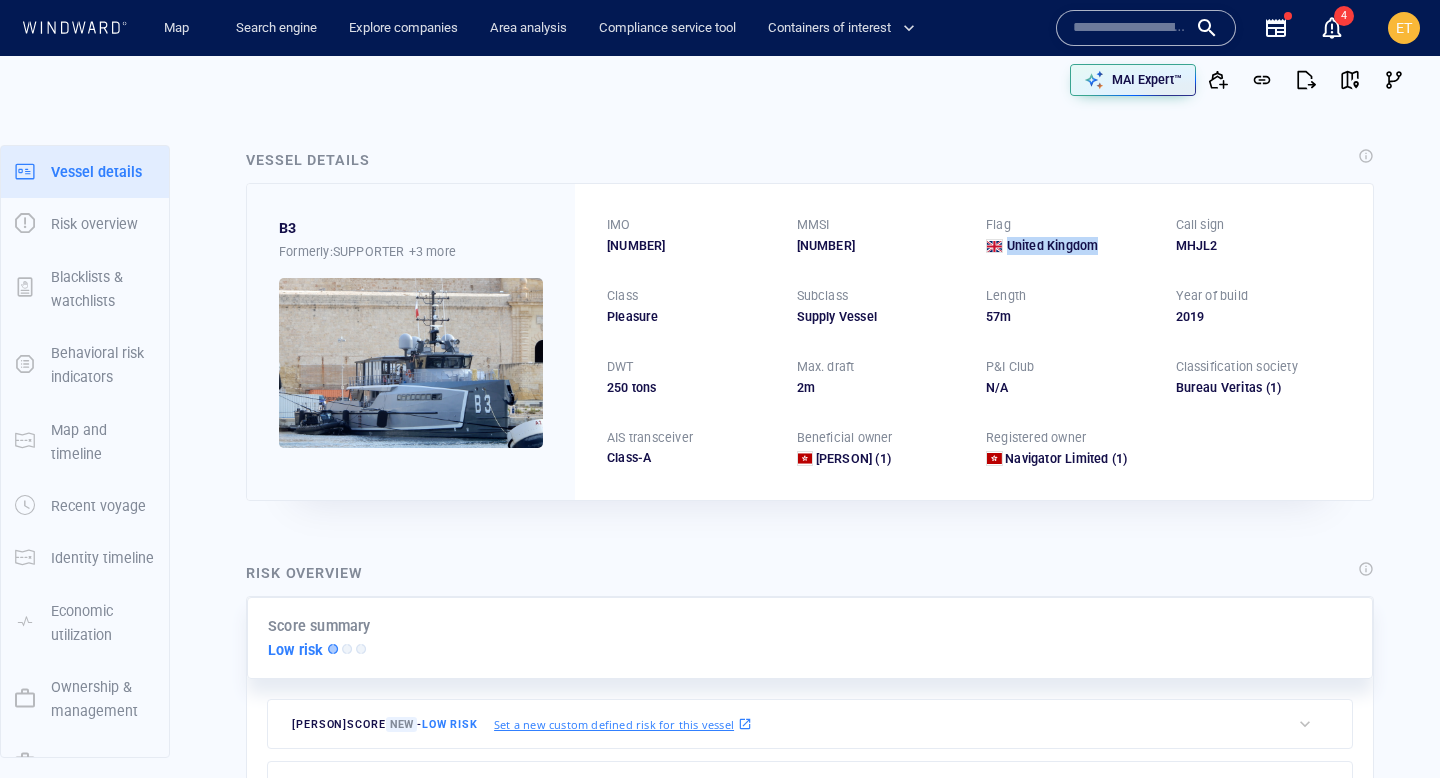 drag, startPoint x: 1097, startPoint y: 246, endPoint x: 1009, endPoint y: 242, distance: 88.09086 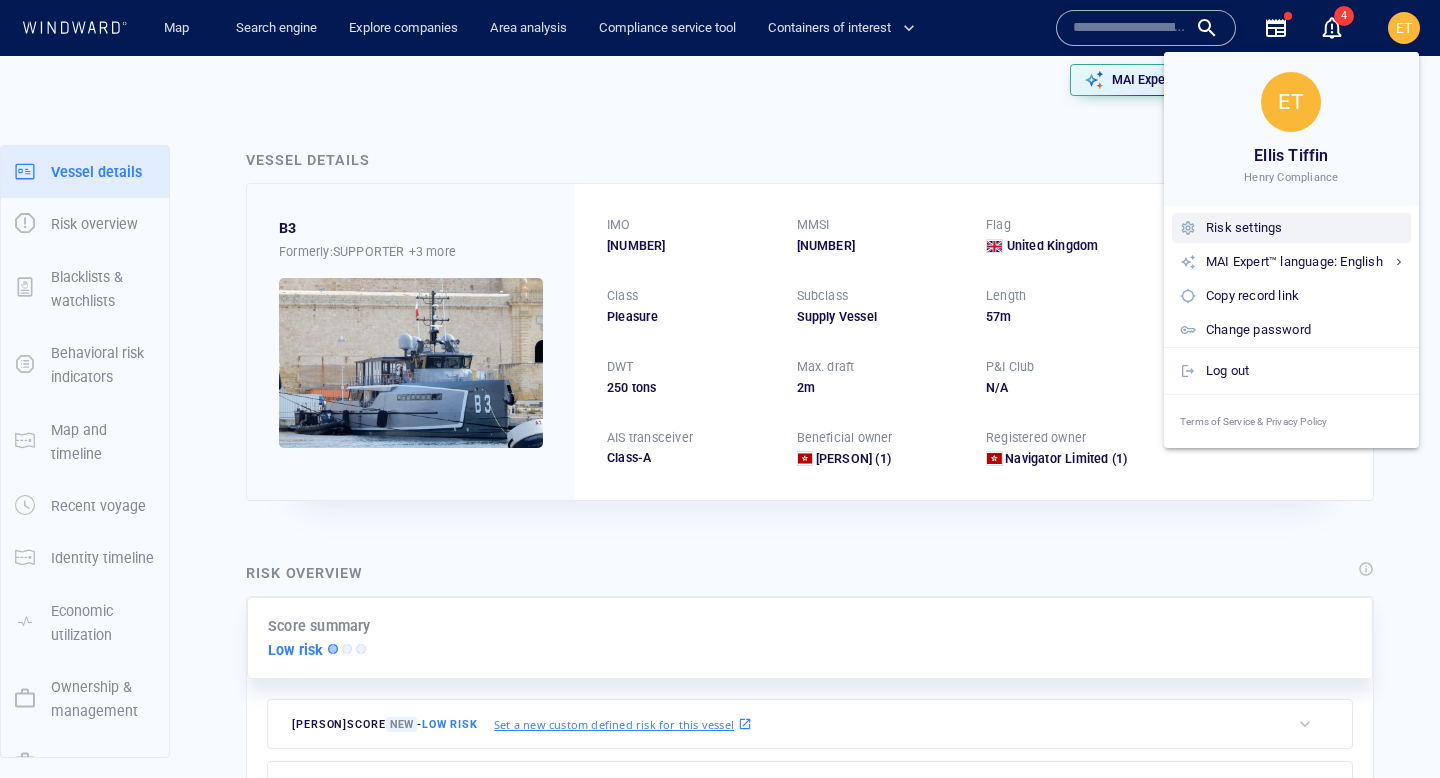 click on "Risk settings" at bounding box center [1304, 228] 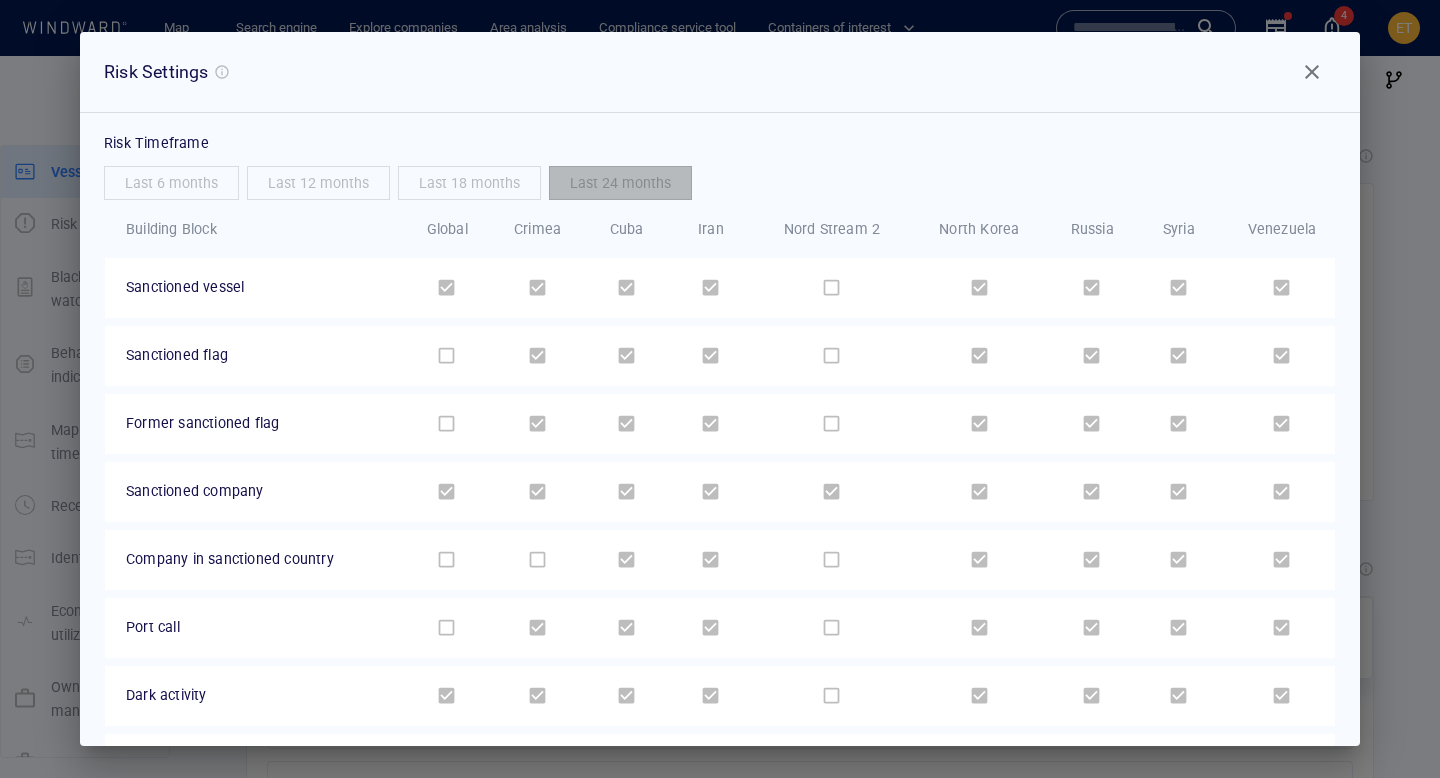 click at bounding box center (1312, 72) 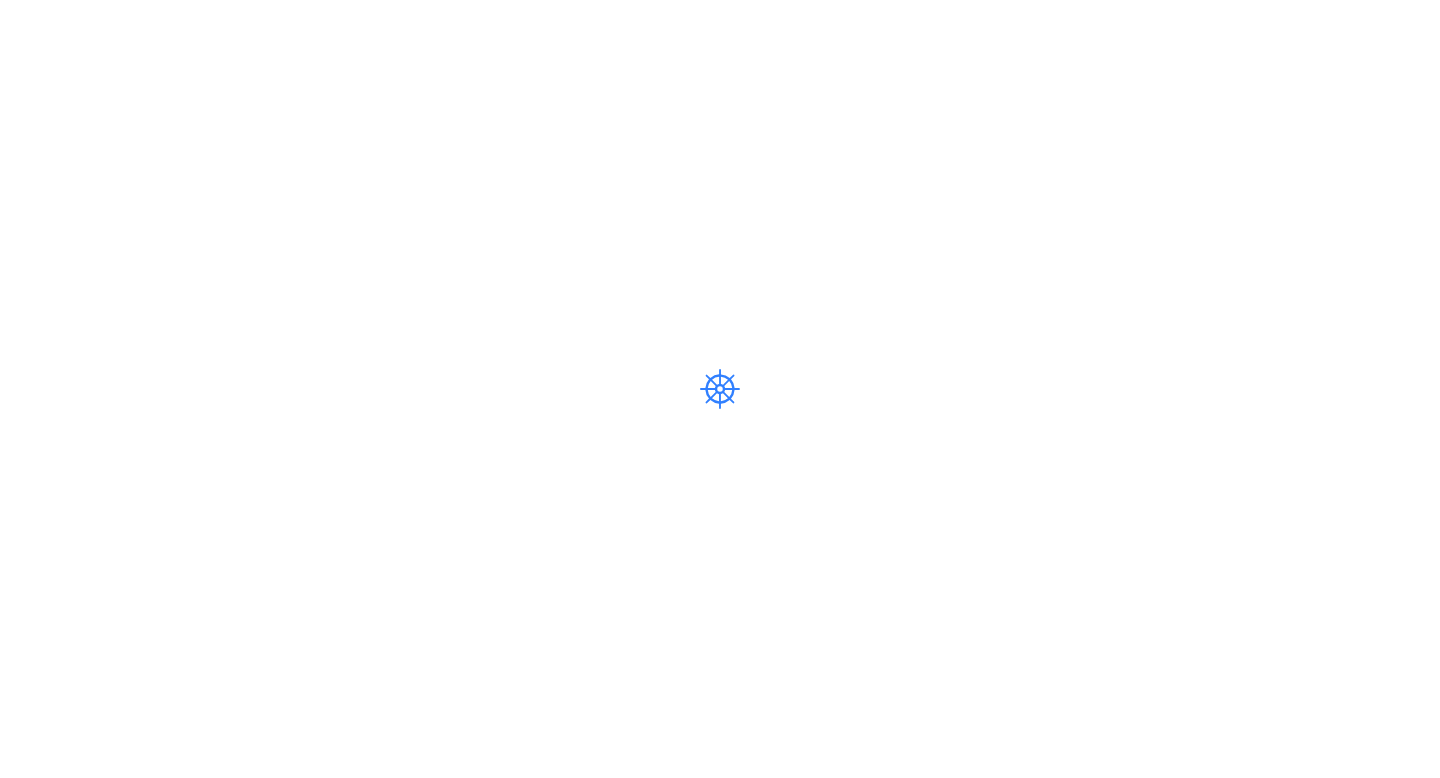 scroll, scrollTop: 0, scrollLeft: 0, axis: both 